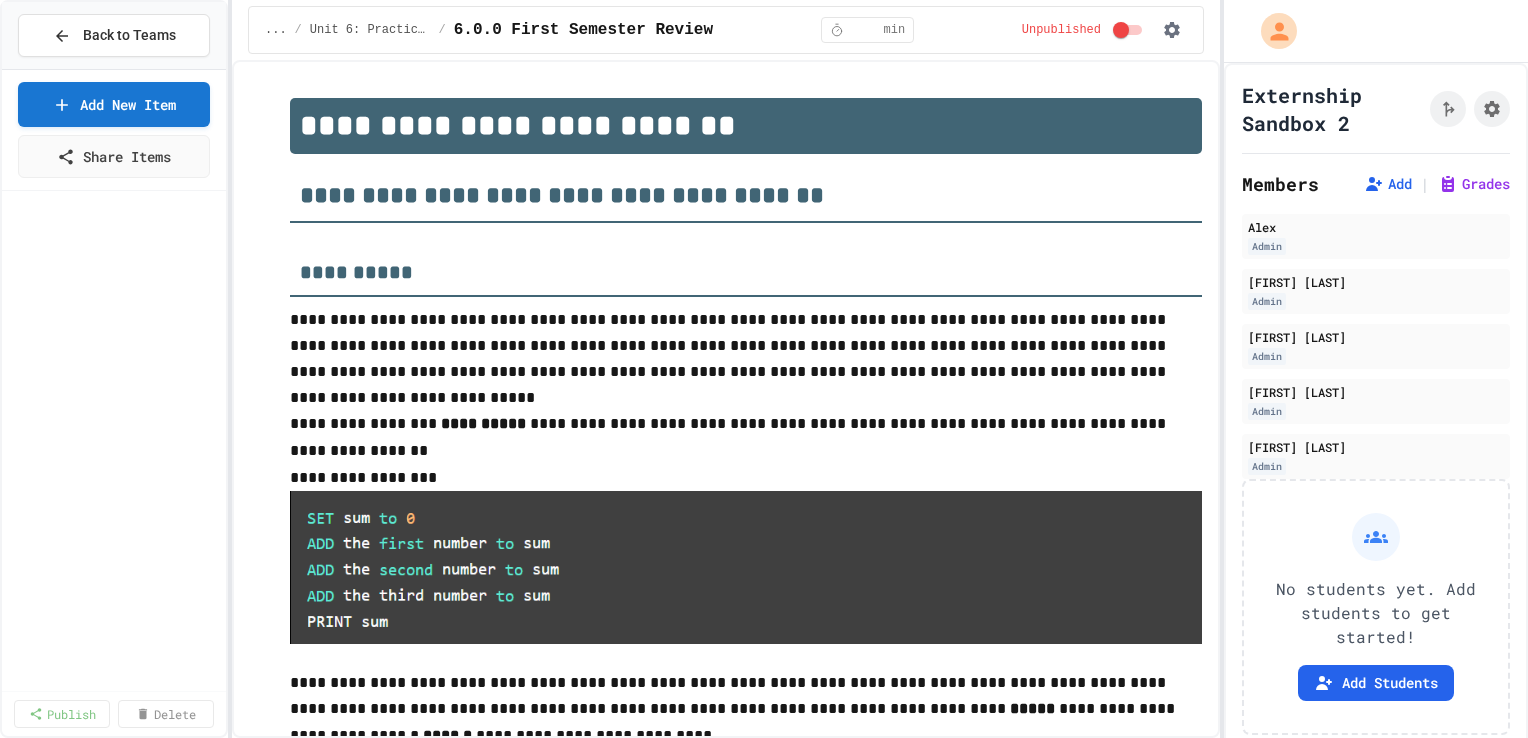 scroll, scrollTop: 0, scrollLeft: 0, axis: both 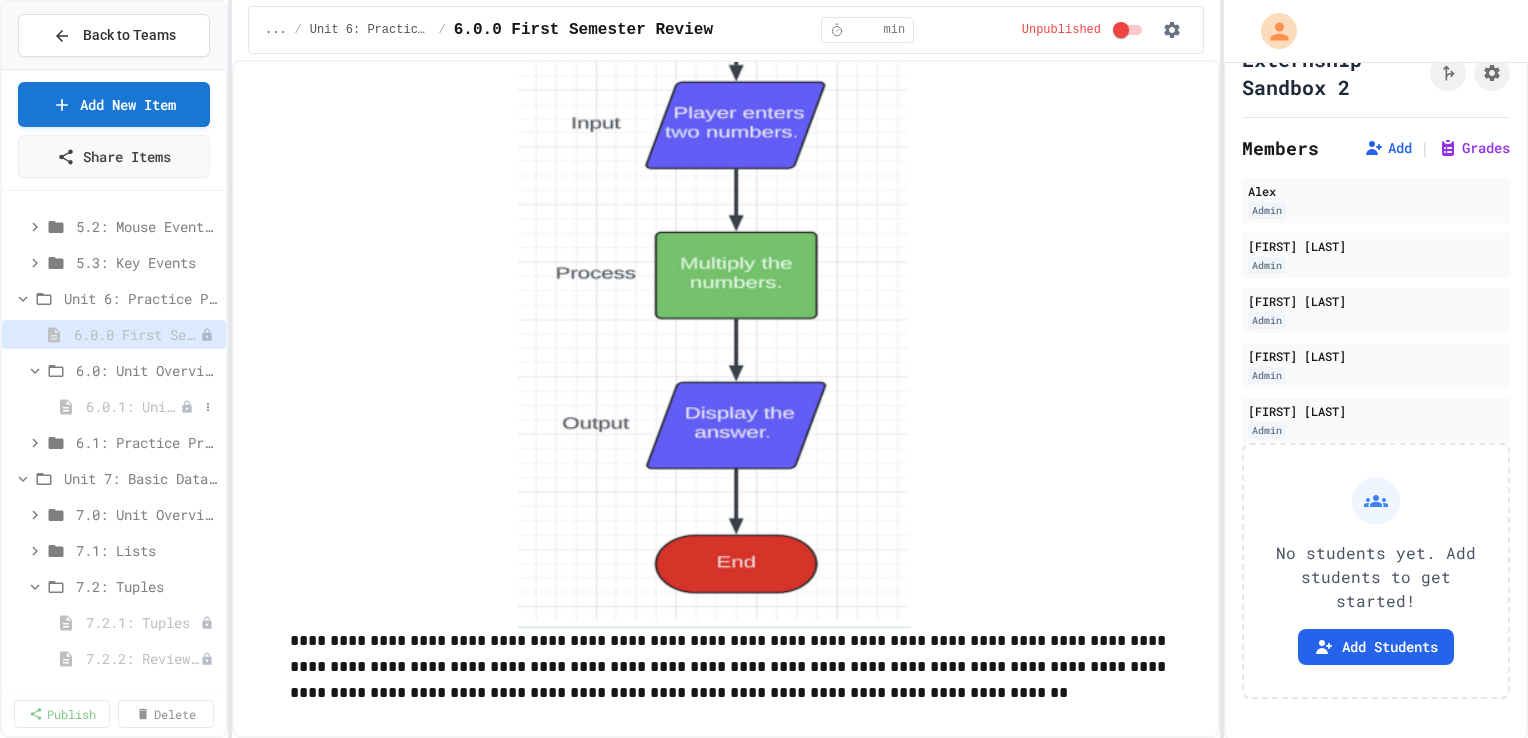 click on "6.0.1: Unit Overview" at bounding box center (133, 406) 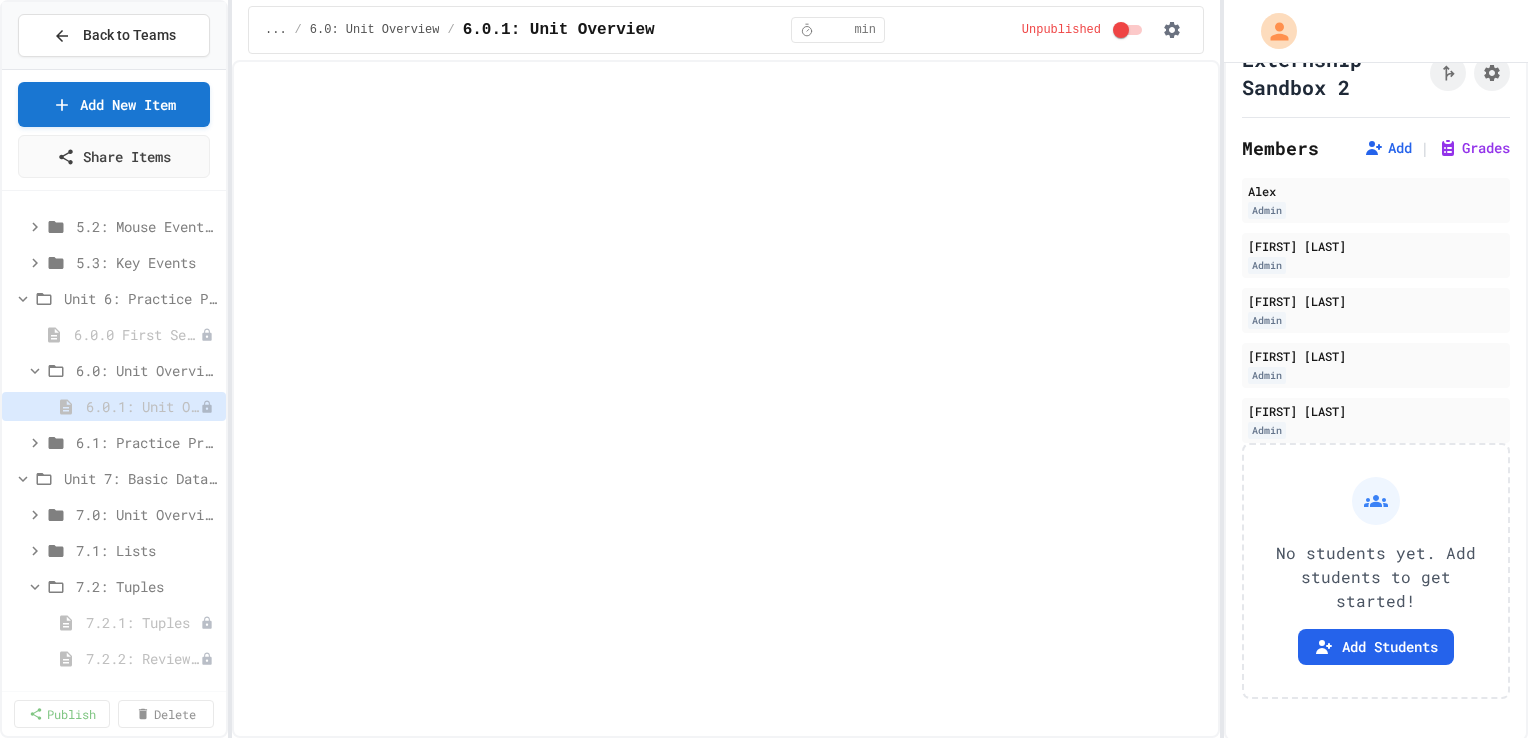 select on "***" 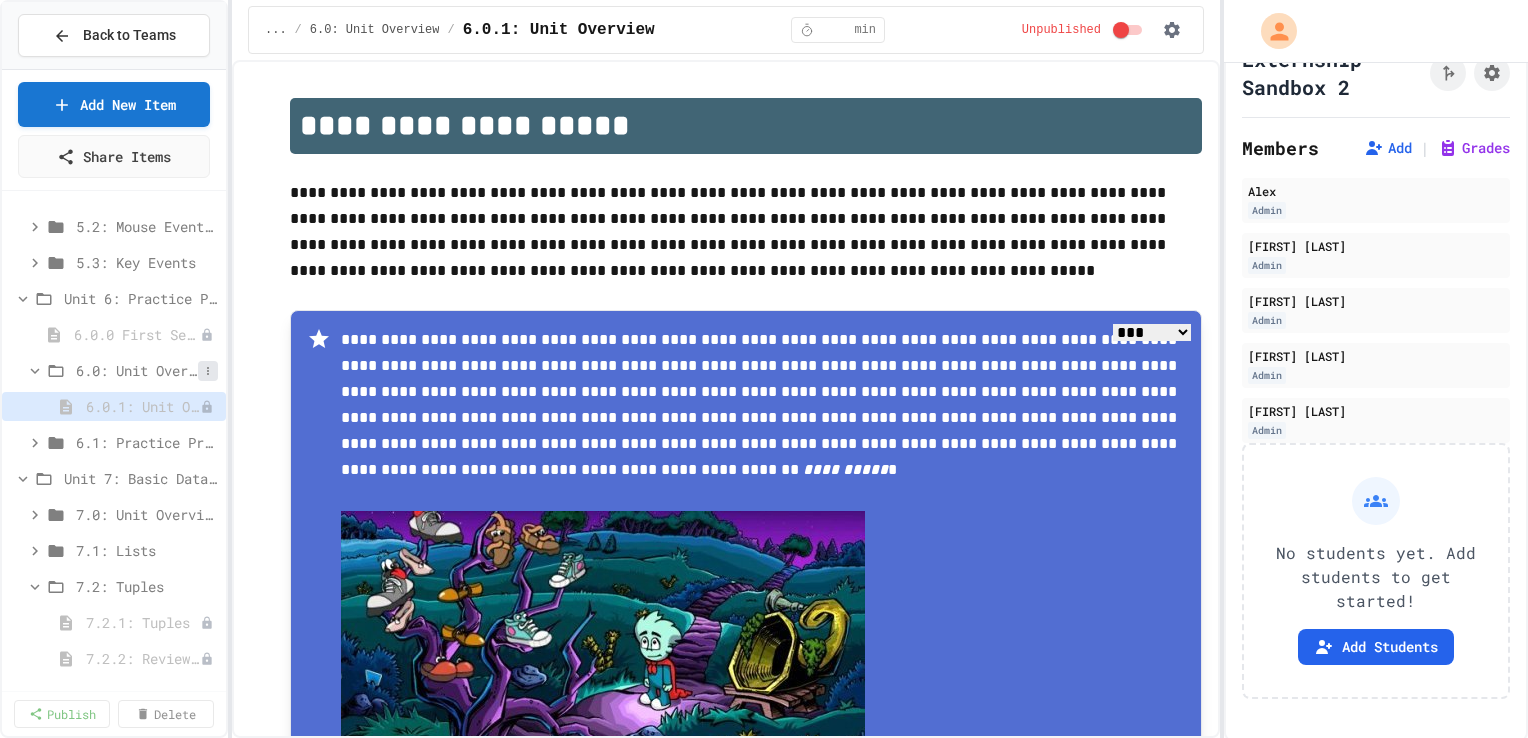 click at bounding box center (208, 371) 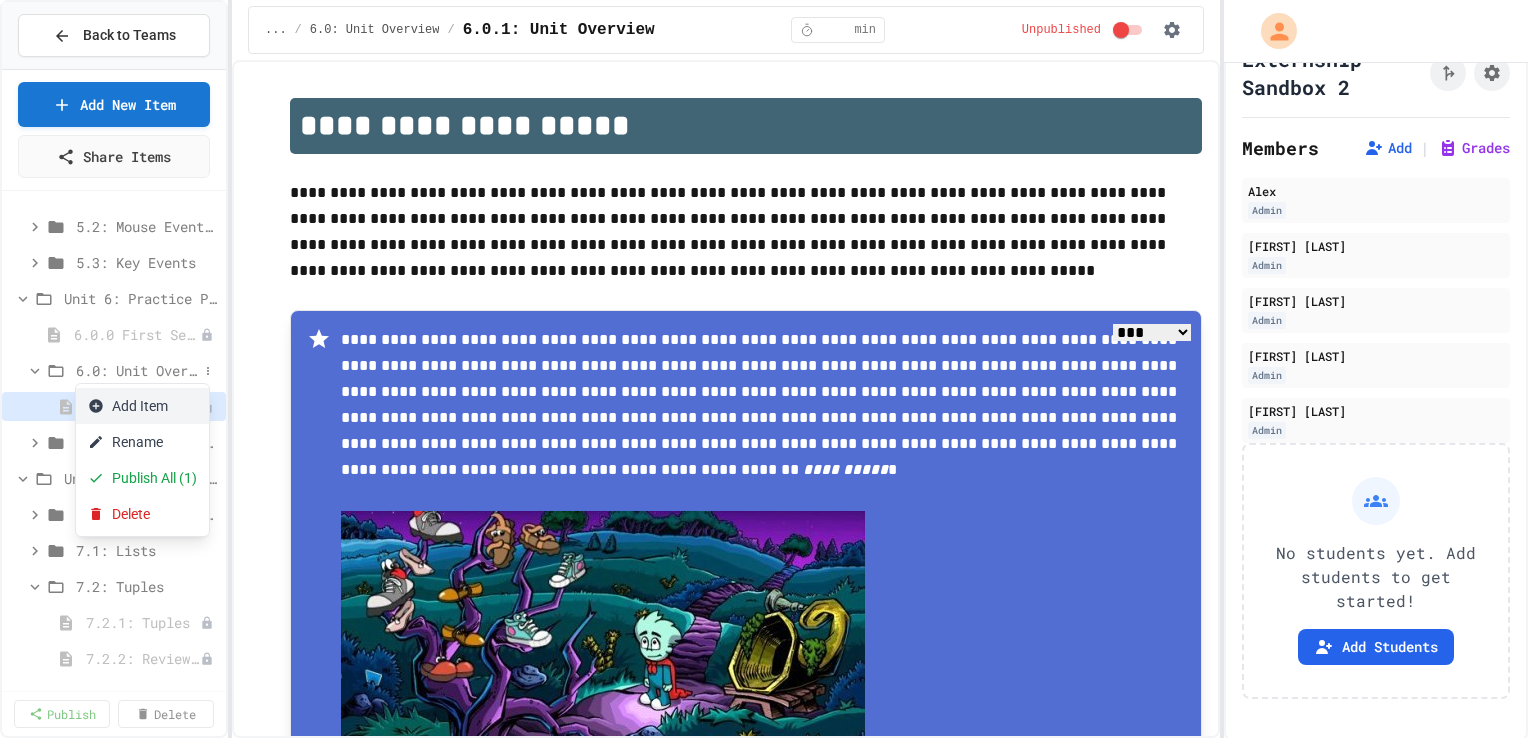 click on "Add Item" at bounding box center [142, 406] 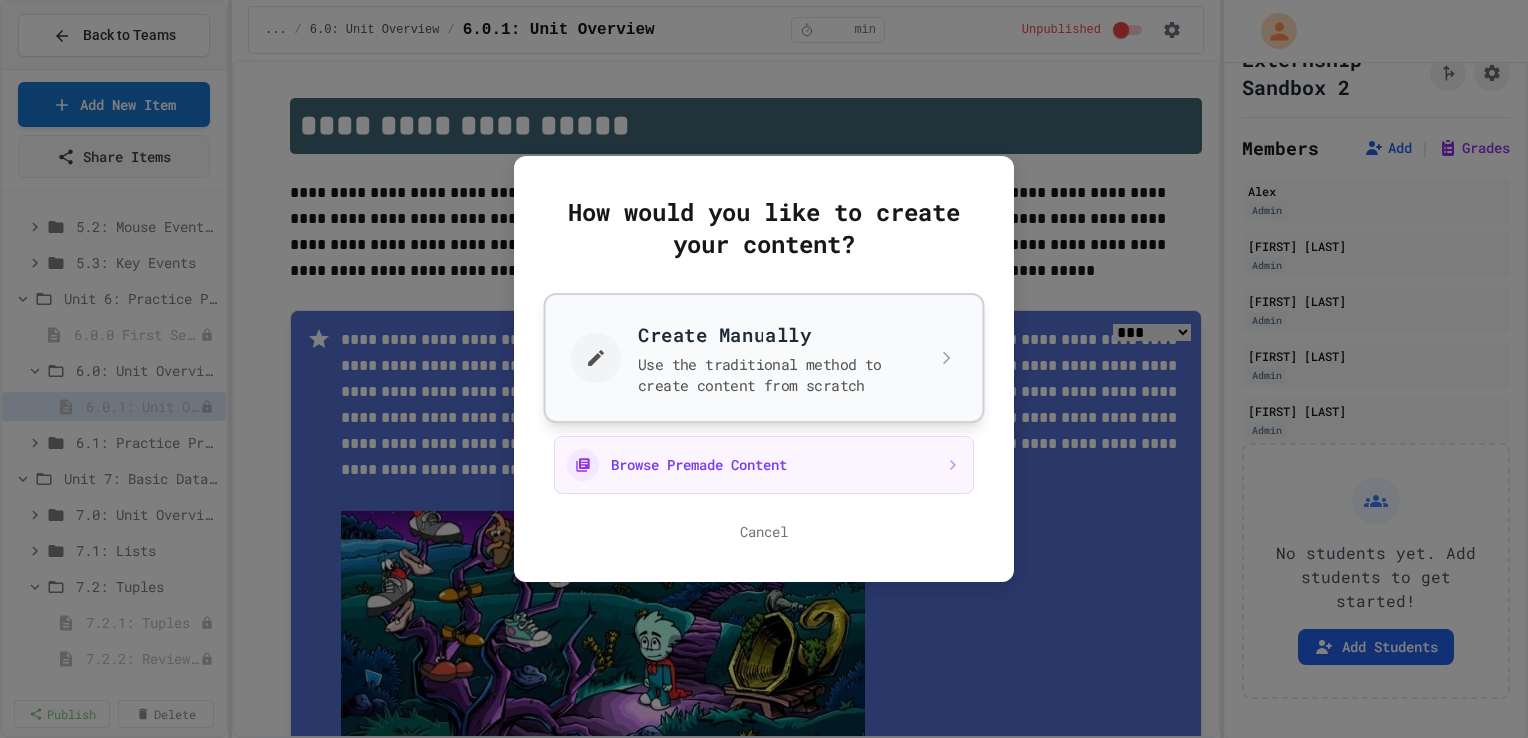 click on "Create Manually Use the traditional method to create content from scratch" at bounding box center [764, 358] 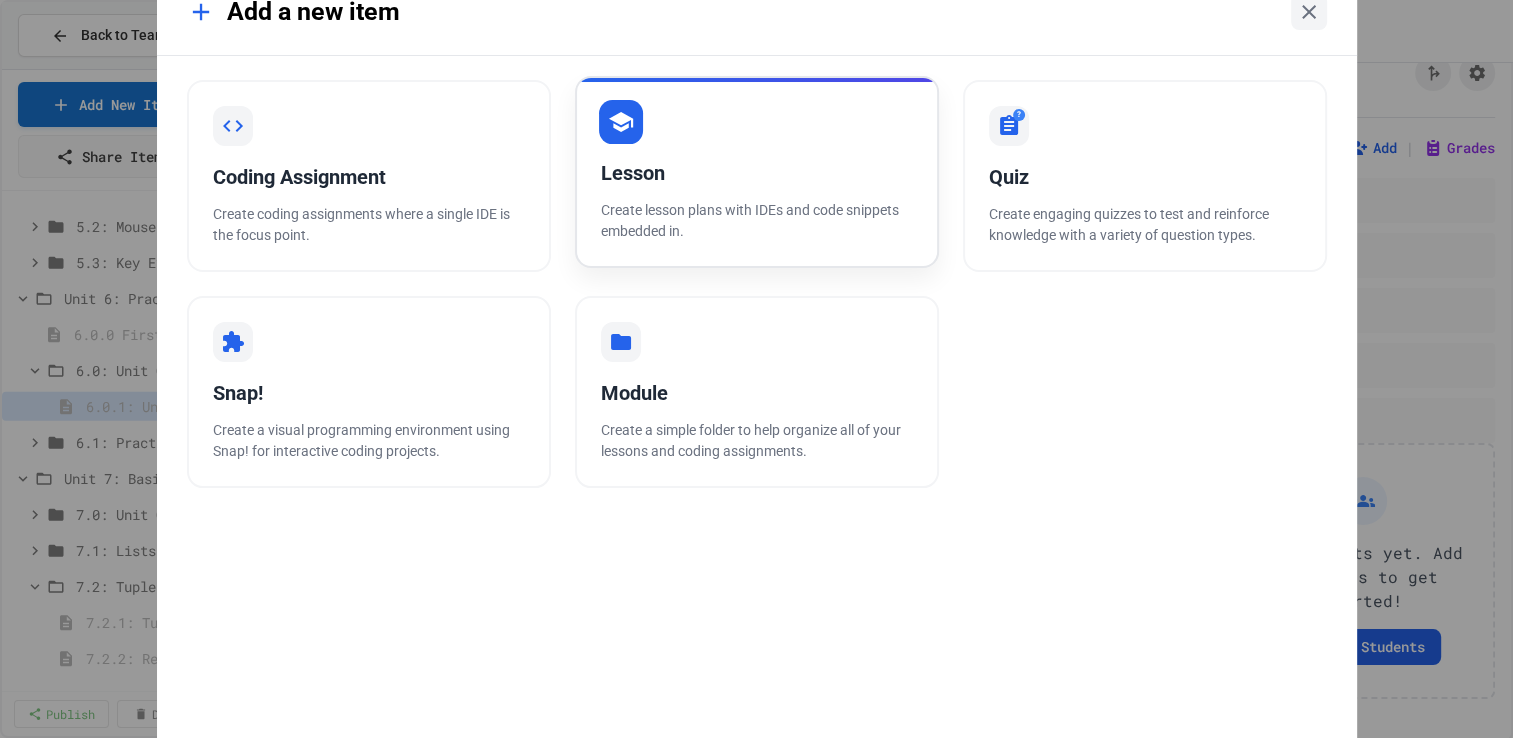 click on "Create lesson plans with IDEs and code snippets embedded in." at bounding box center (757, 221) 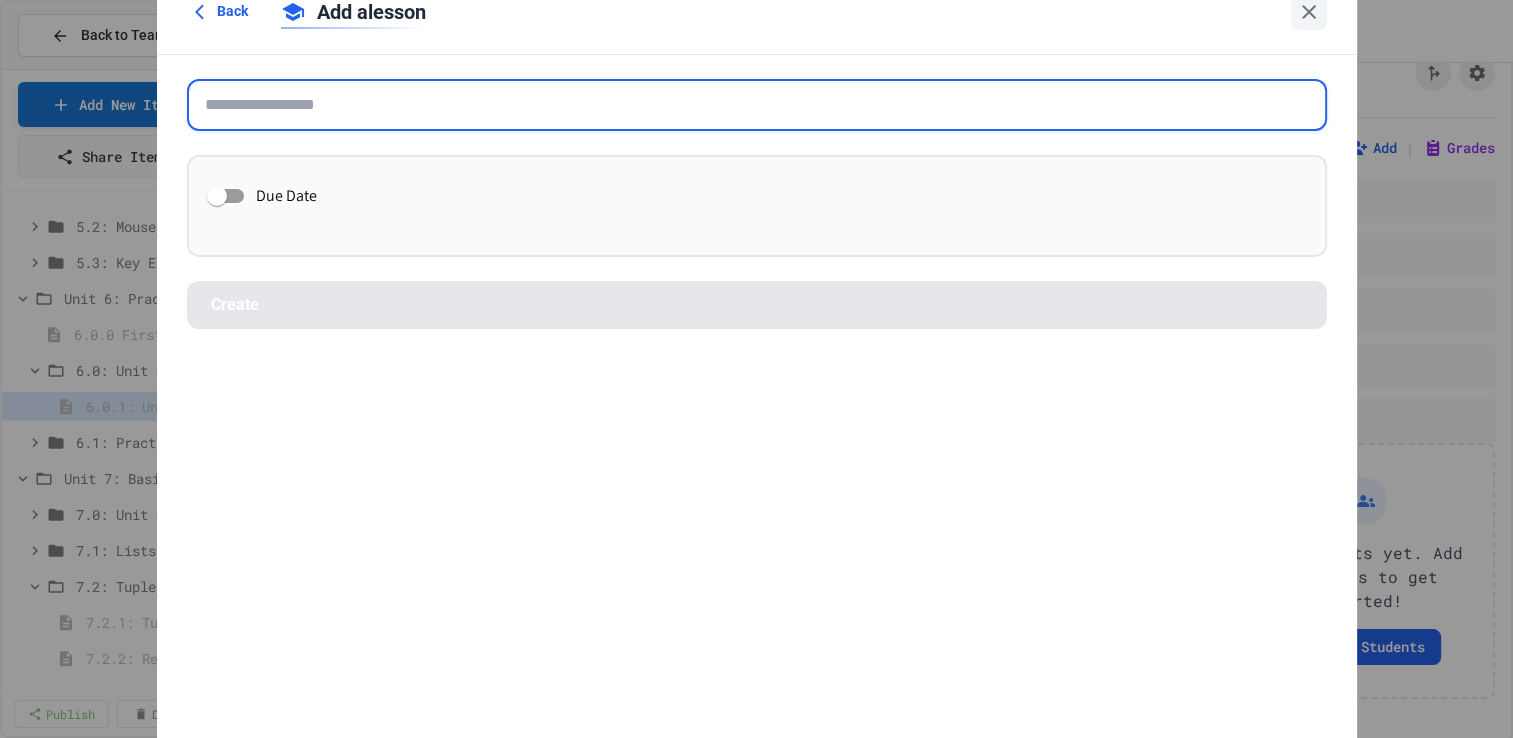 click at bounding box center [757, 105] 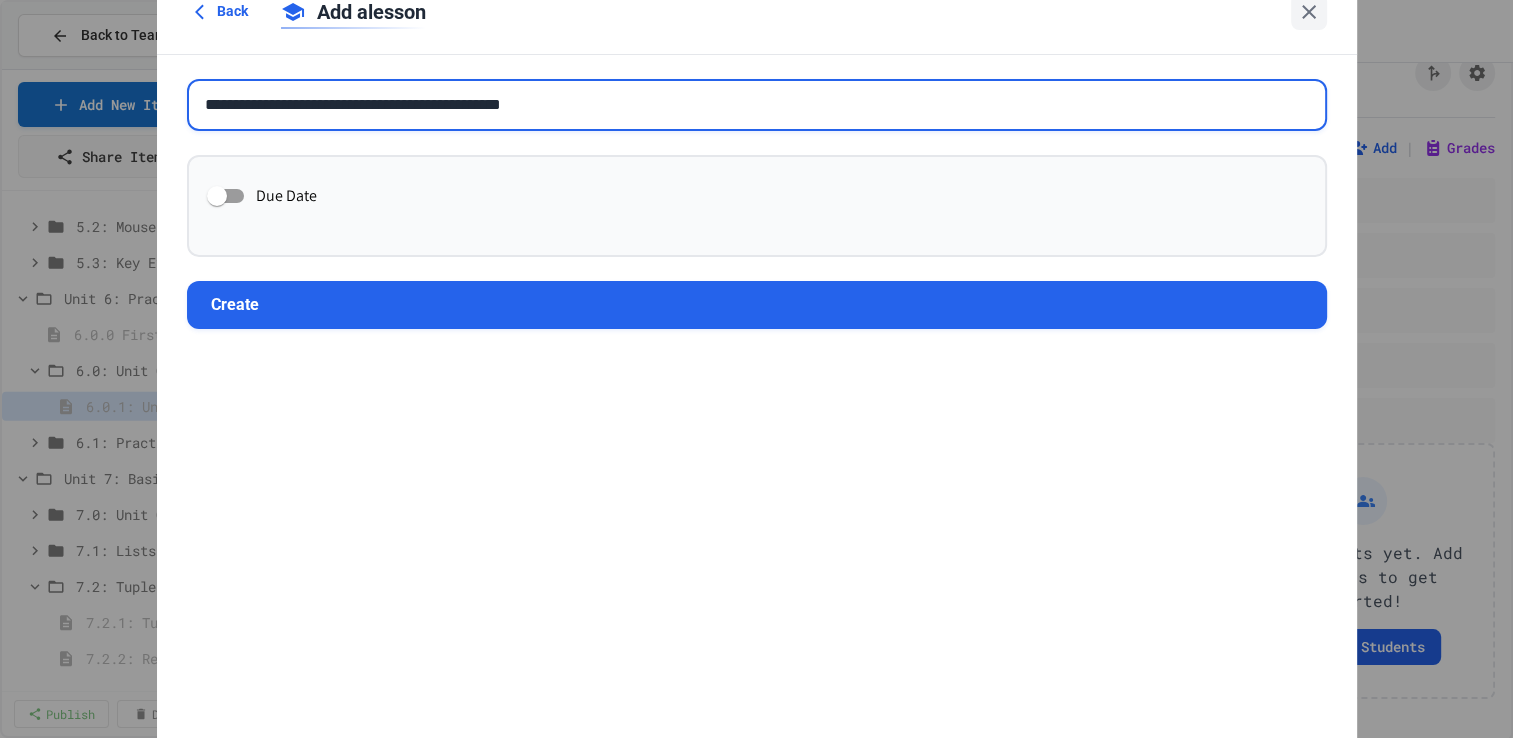 type on "**********" 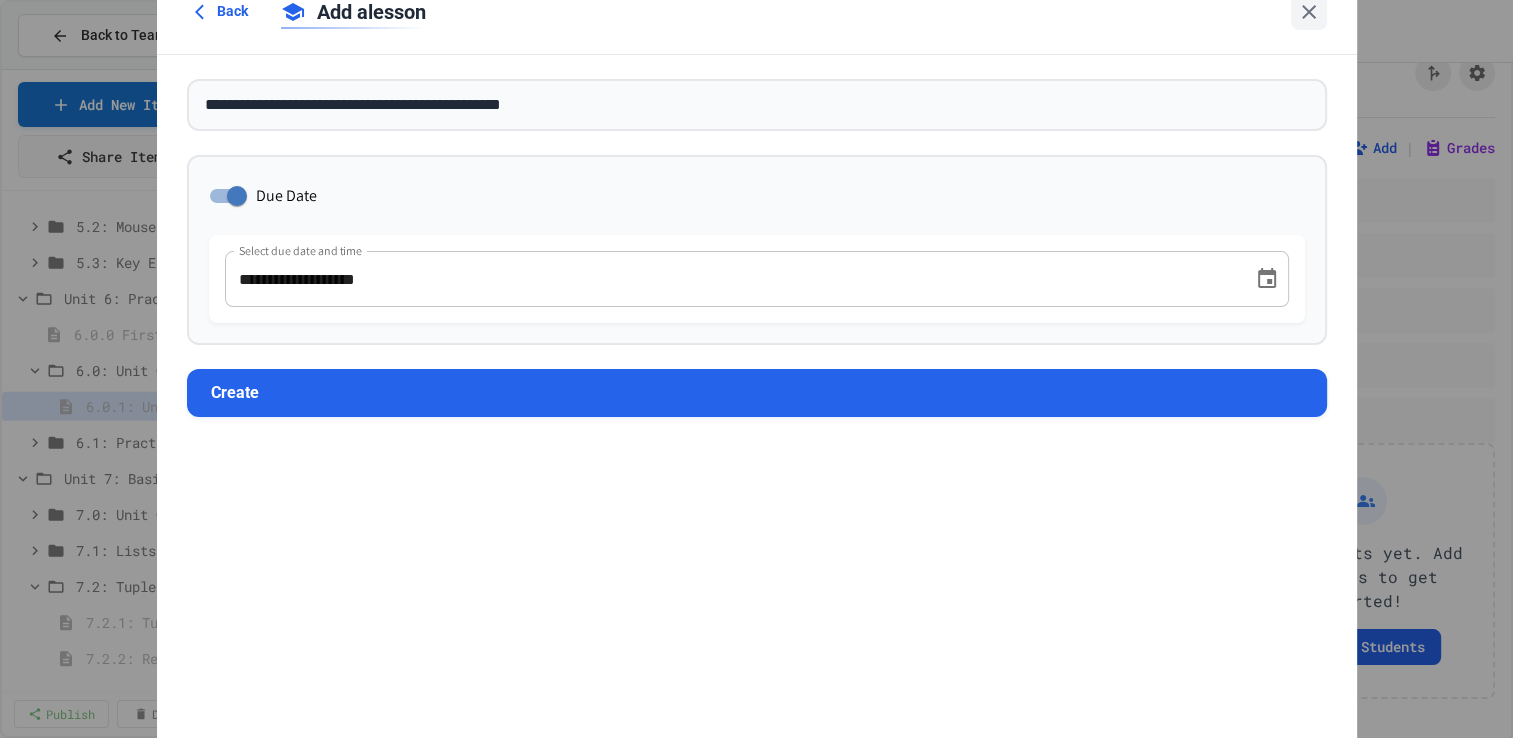 click on "**********" at bounding box center [732, 279] 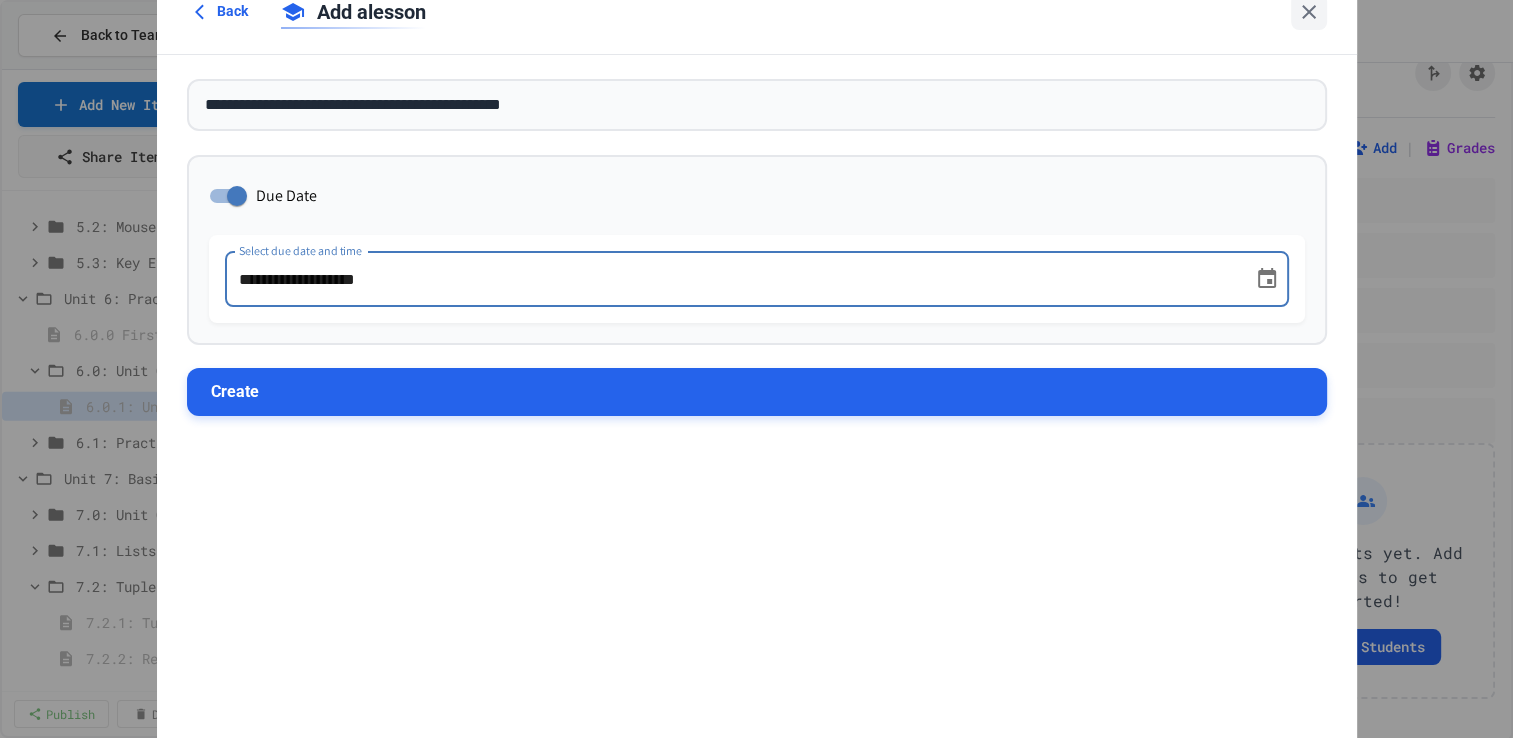 type on "**********" 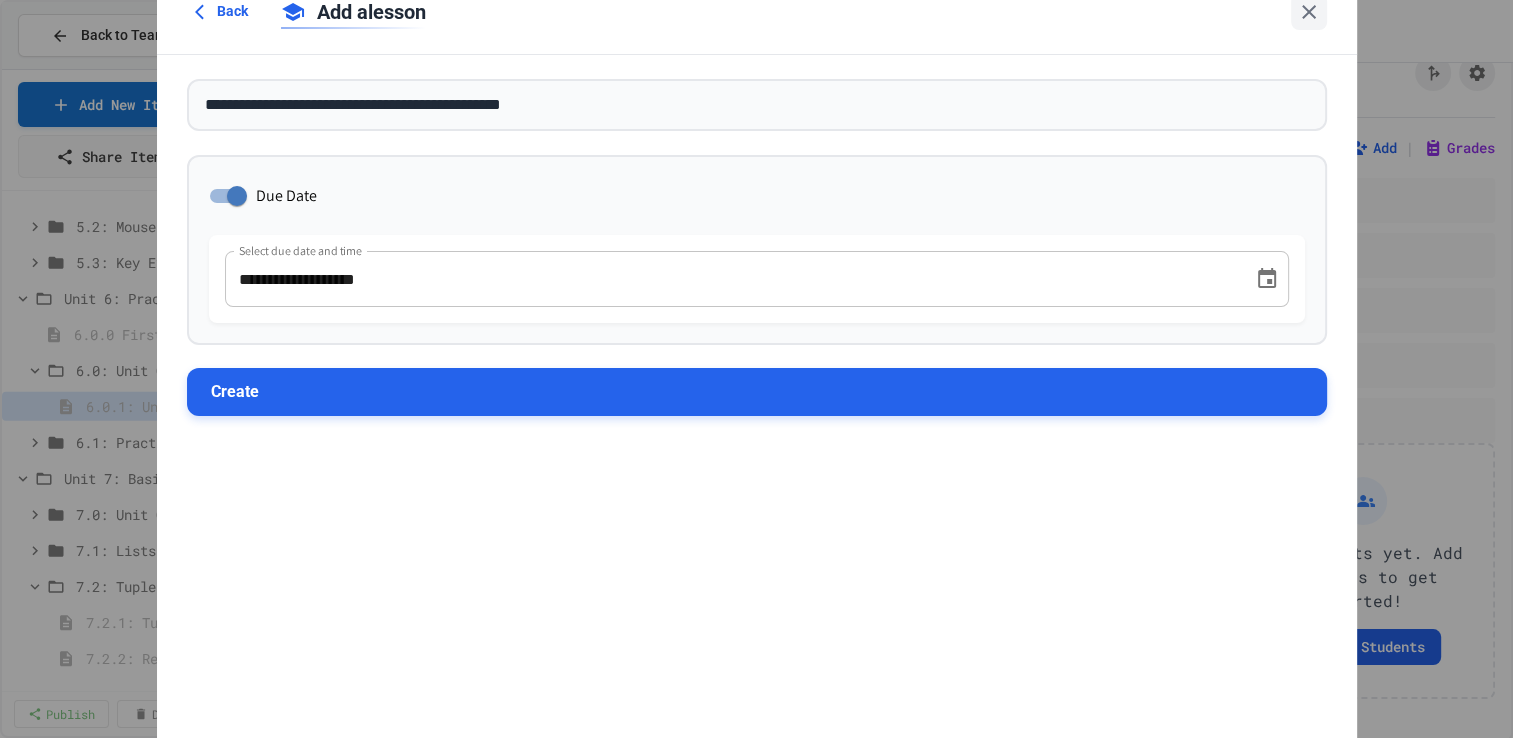 click on "Create" at bounding box center (757, 392) 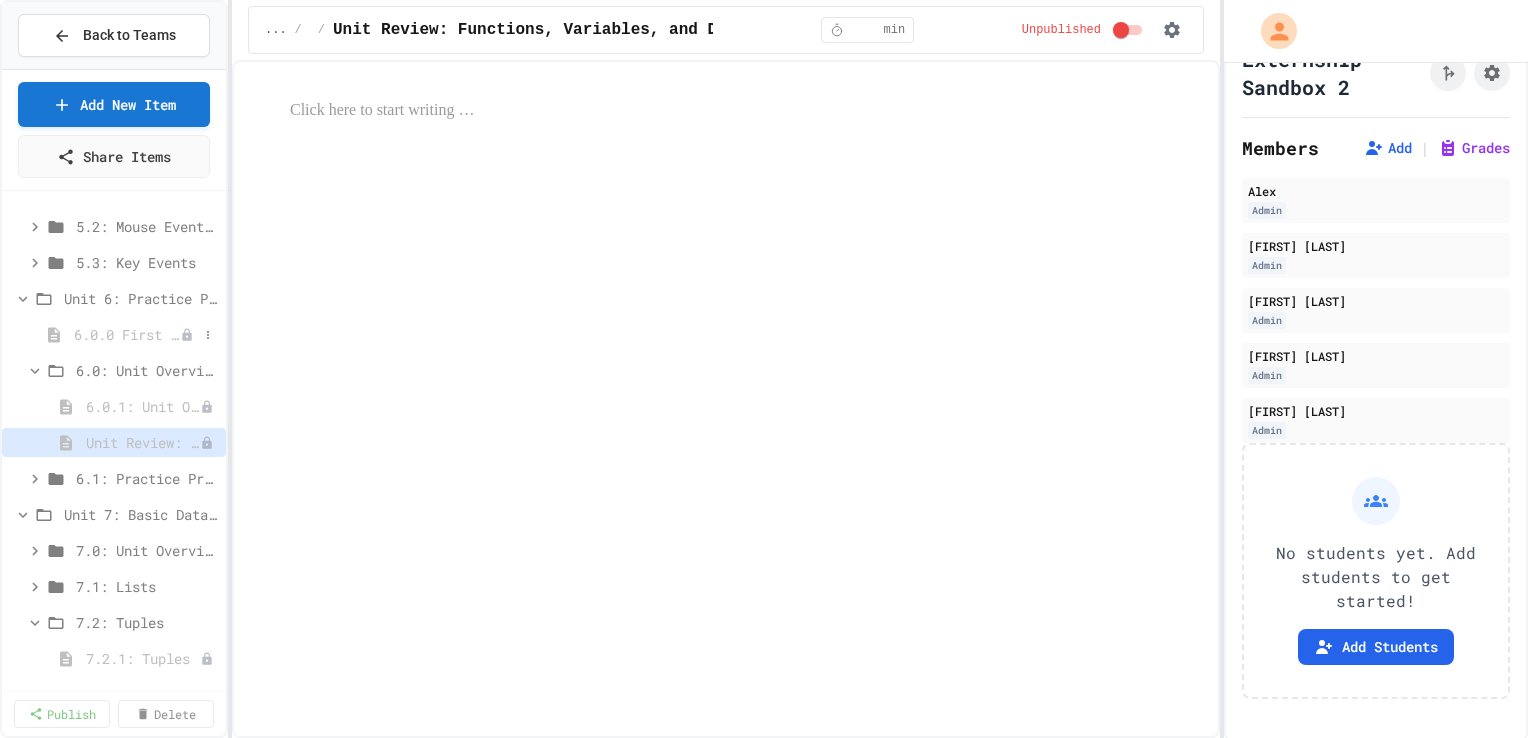 click on "6.0.0 First Semester Review" at bounding box center (127, 334) 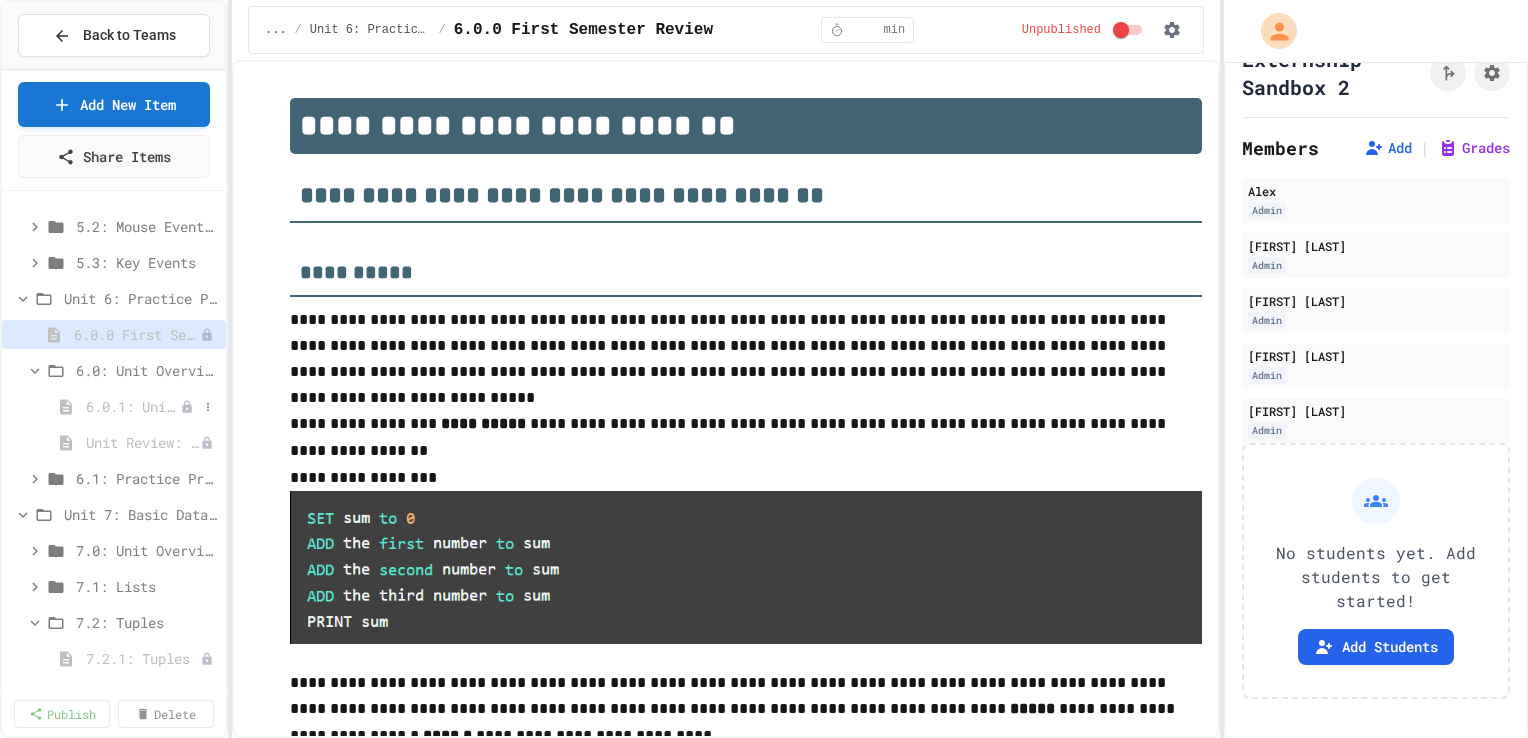 click on "6.0.1: Unit Overview" at bounding box center (133, 406) 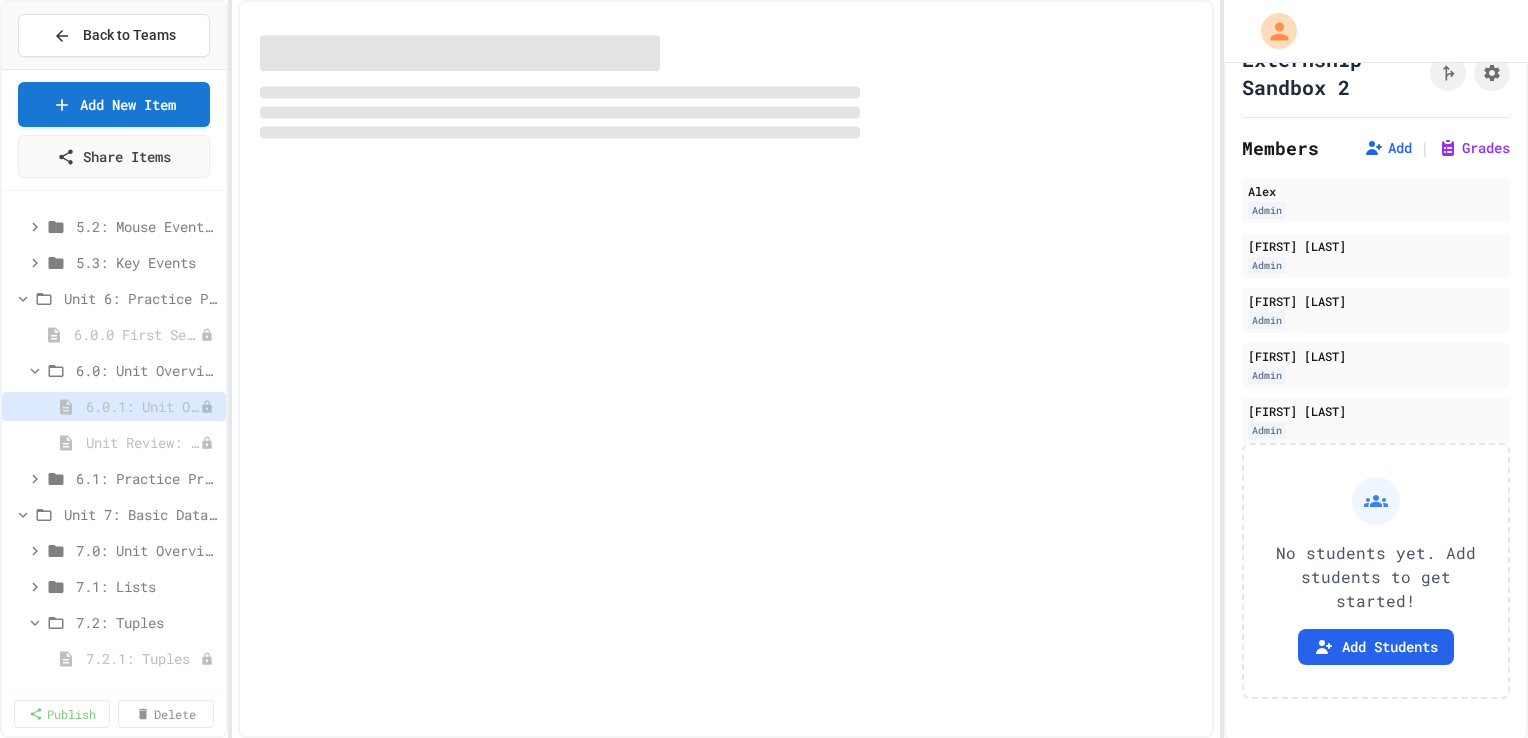 select on "***" 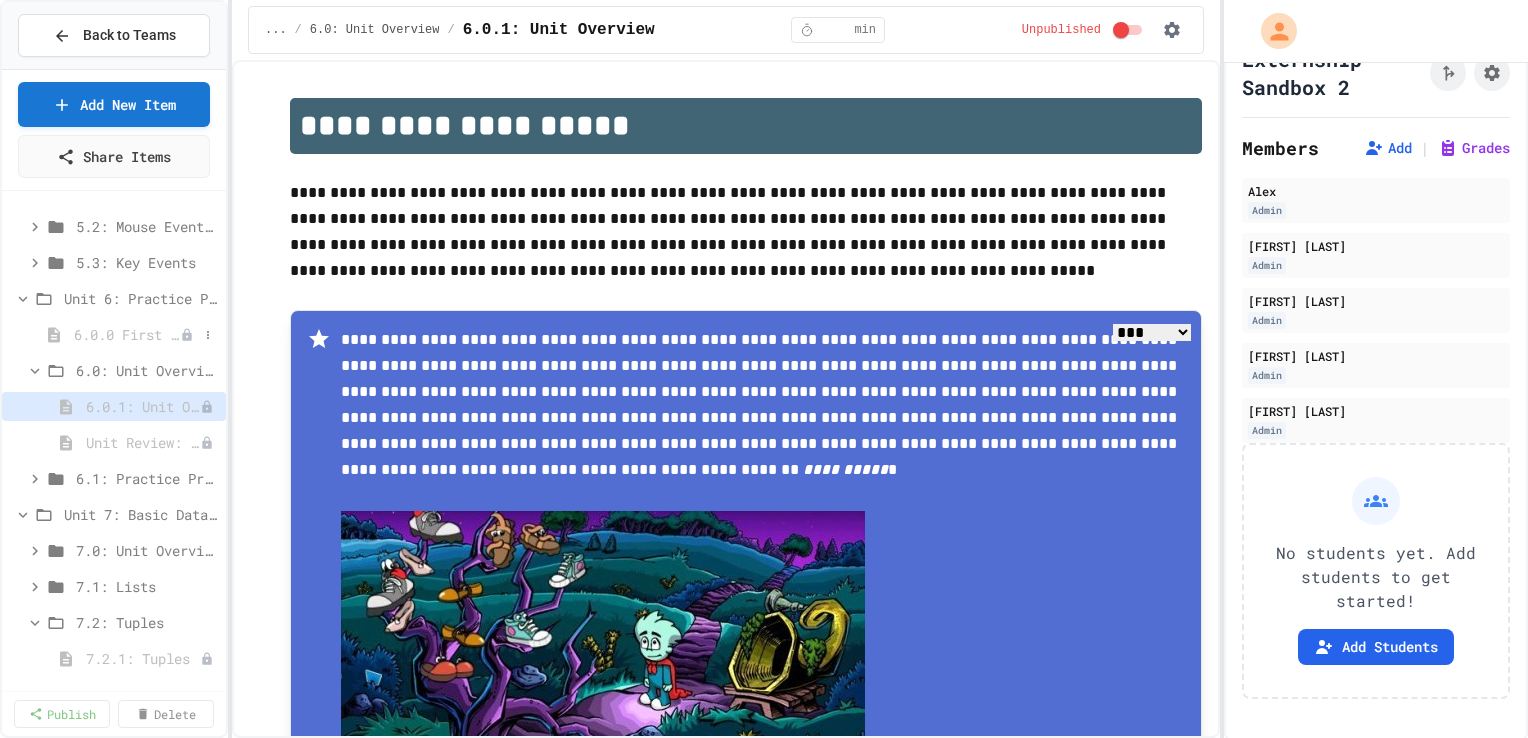 click on "6.0.0 First Semester Review" at bounding box center [127, 334] 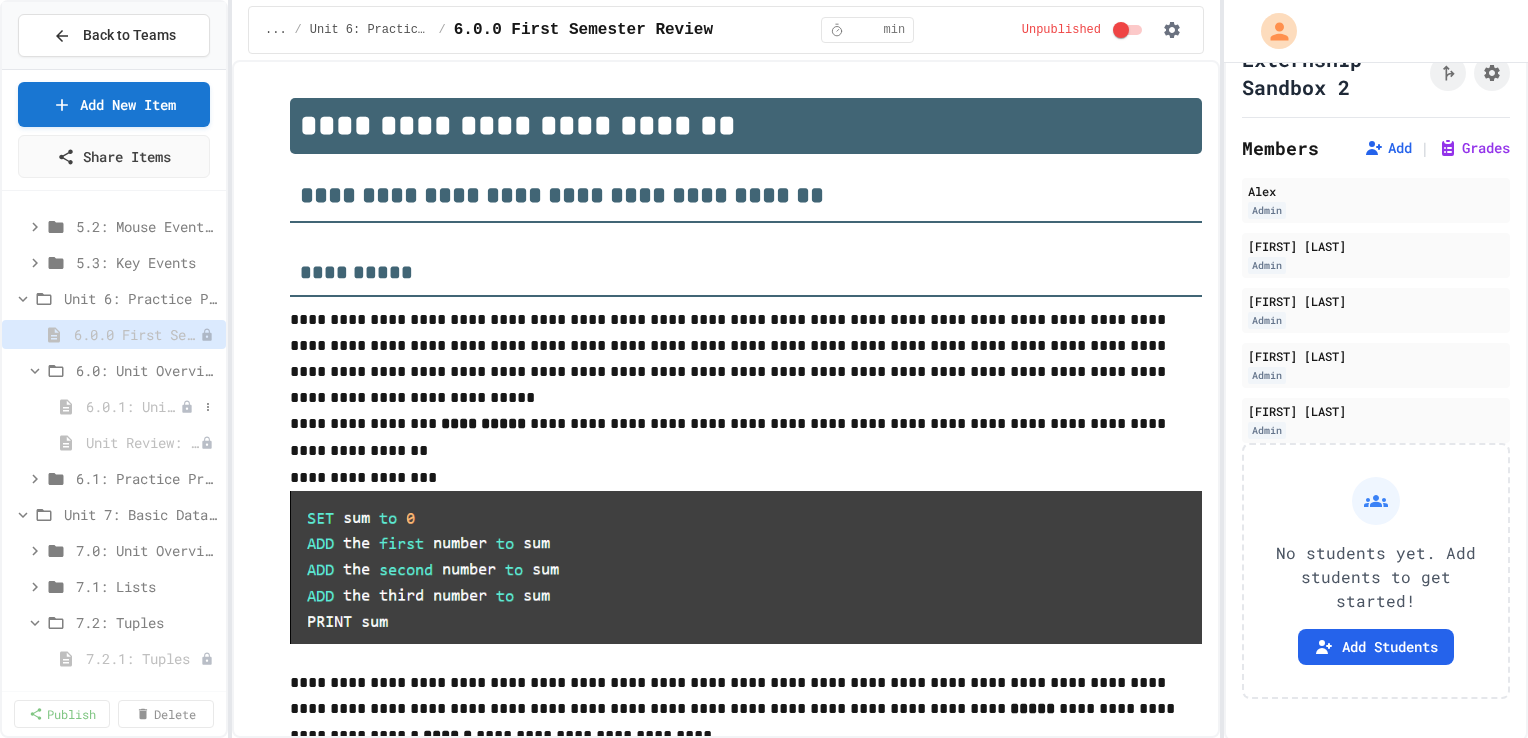 click on "6.0.1: Unit Overview" at bounding box center [133, 406] 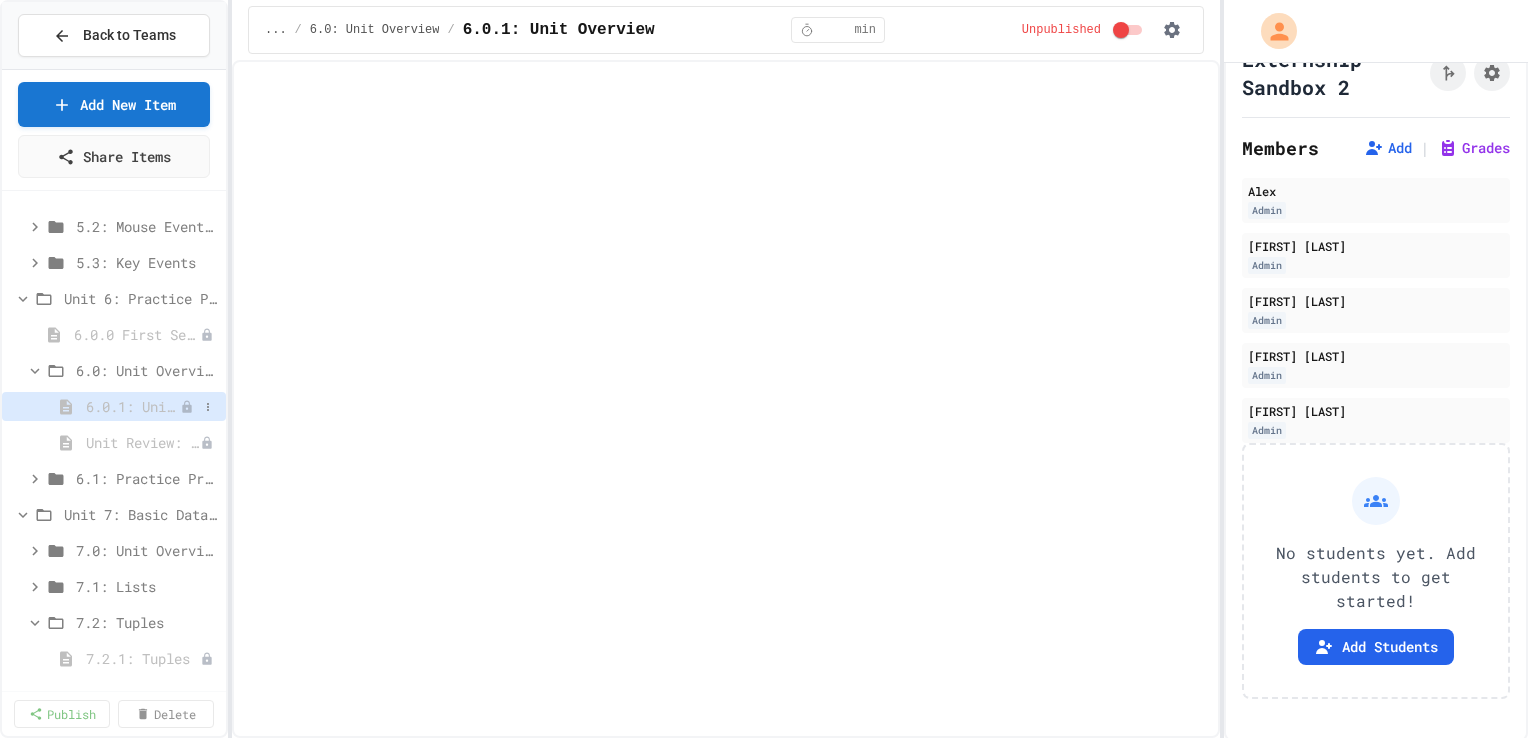 select on "***" 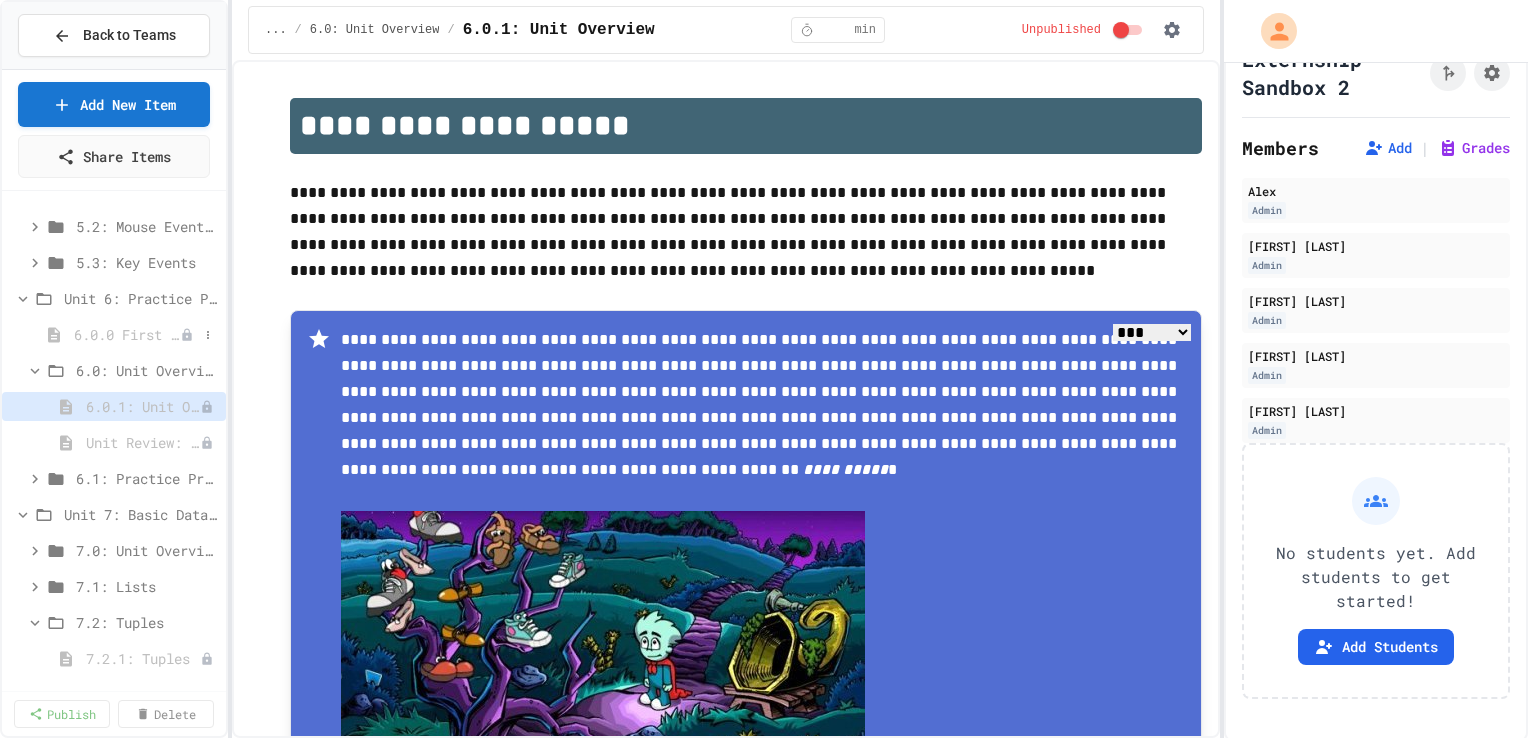 click on "6.0.0 First Semester Review" at bounding box center [127, 334] 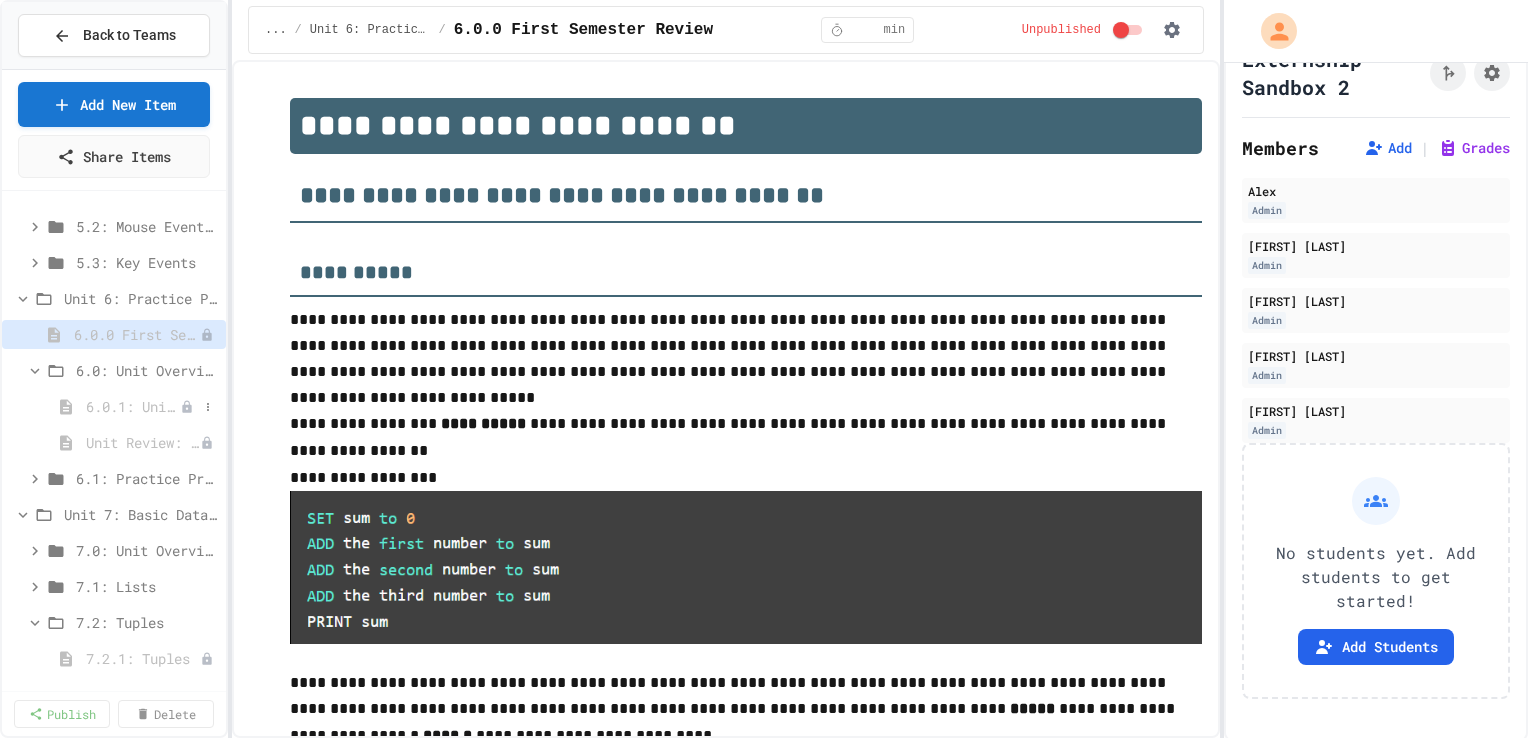 click on "6.0.1: Unit Overview" at bounding box center (133, 406) 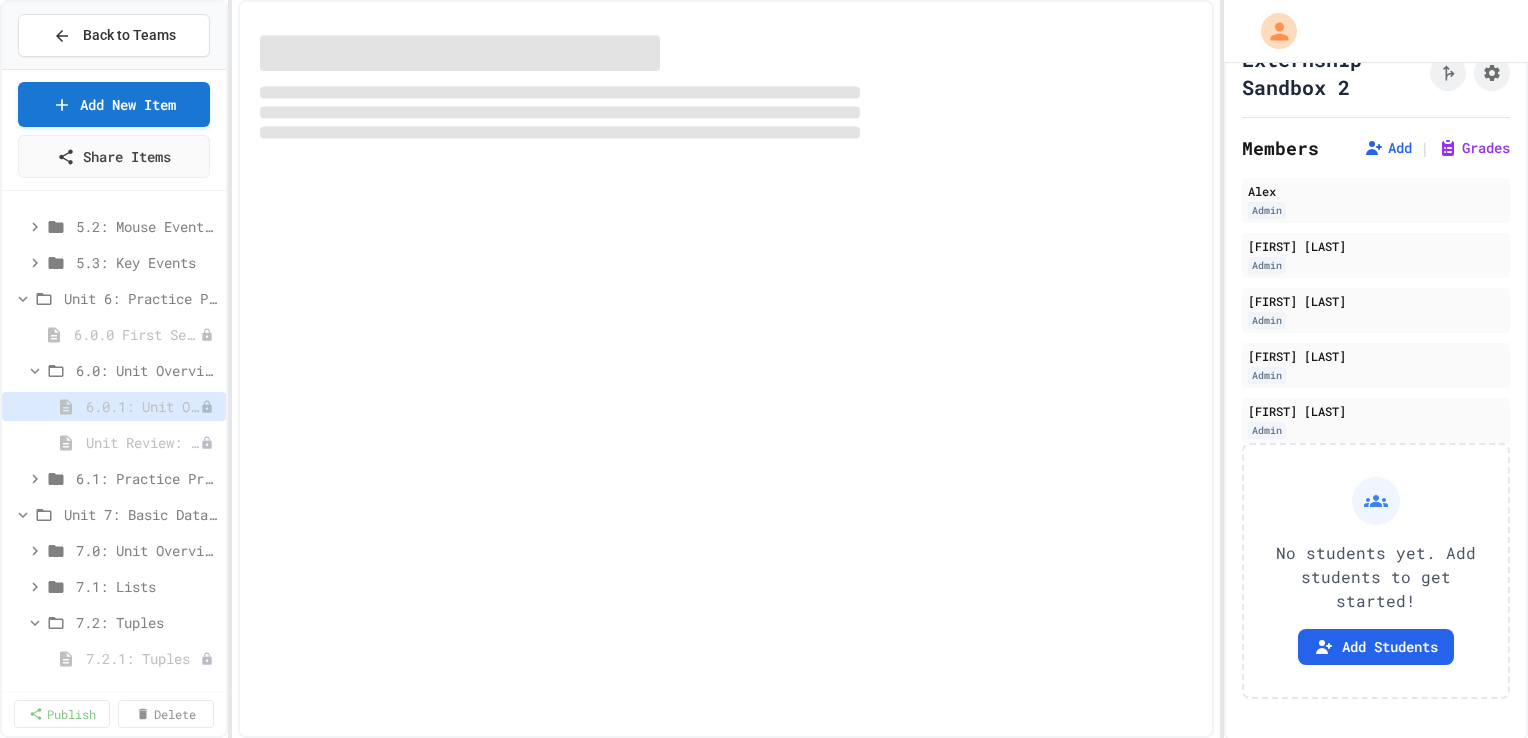select on "***" 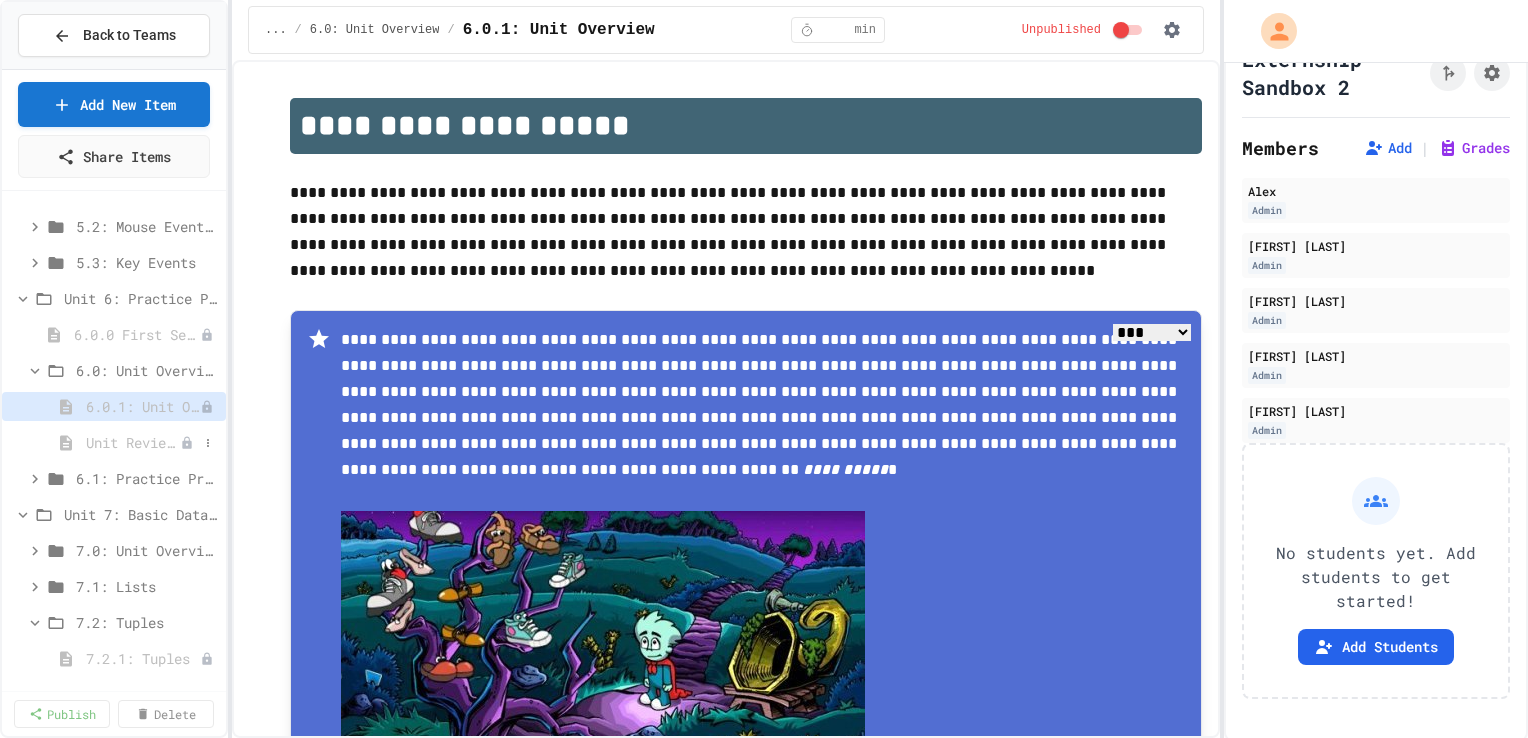 click on "Unit Review: Functions, Variables, and Data Types" at bounding box center (133, 442) 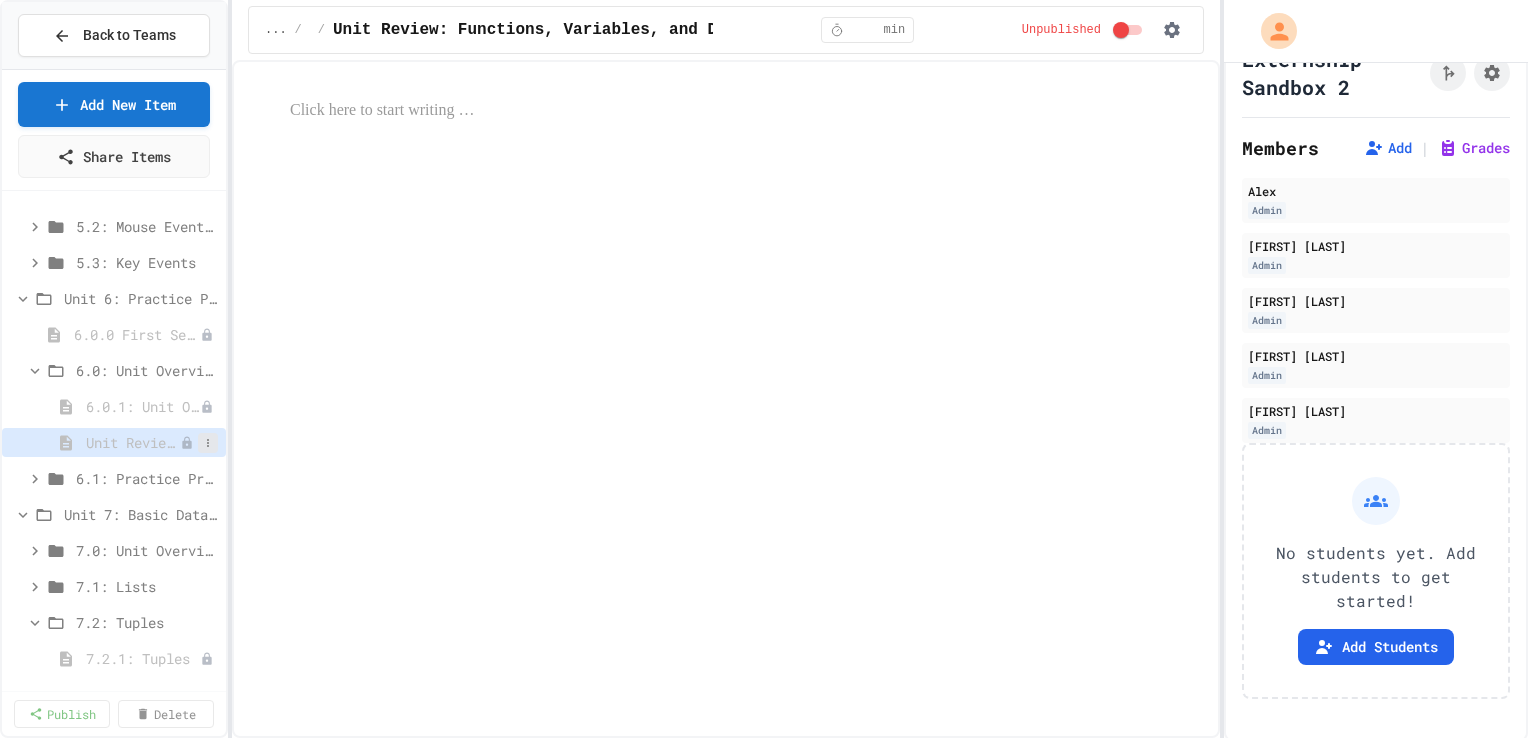 click 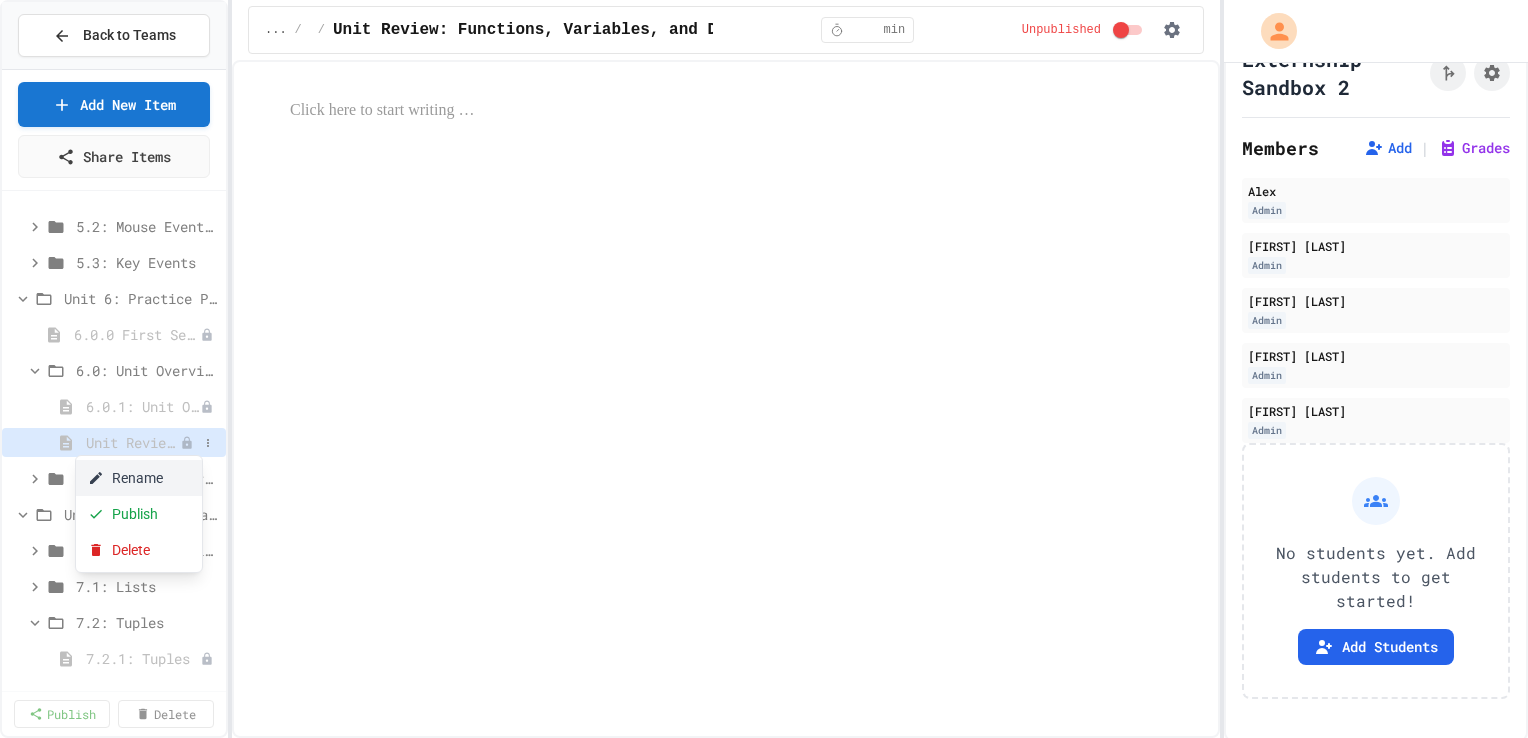 click on "Rename" at bounding box center [139, 478] 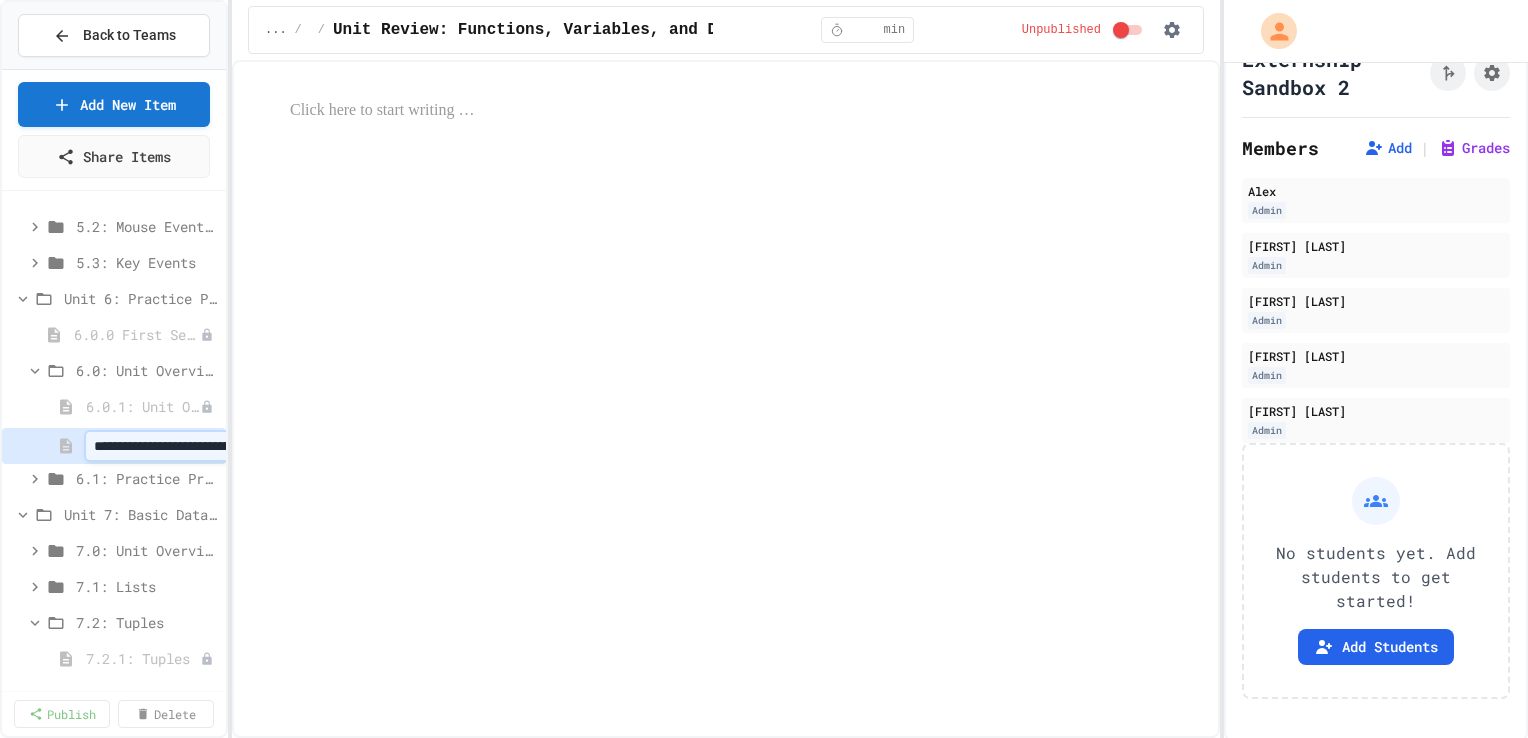 scroll, scrollTop: 5323, scrollLeft: 75, axis: both 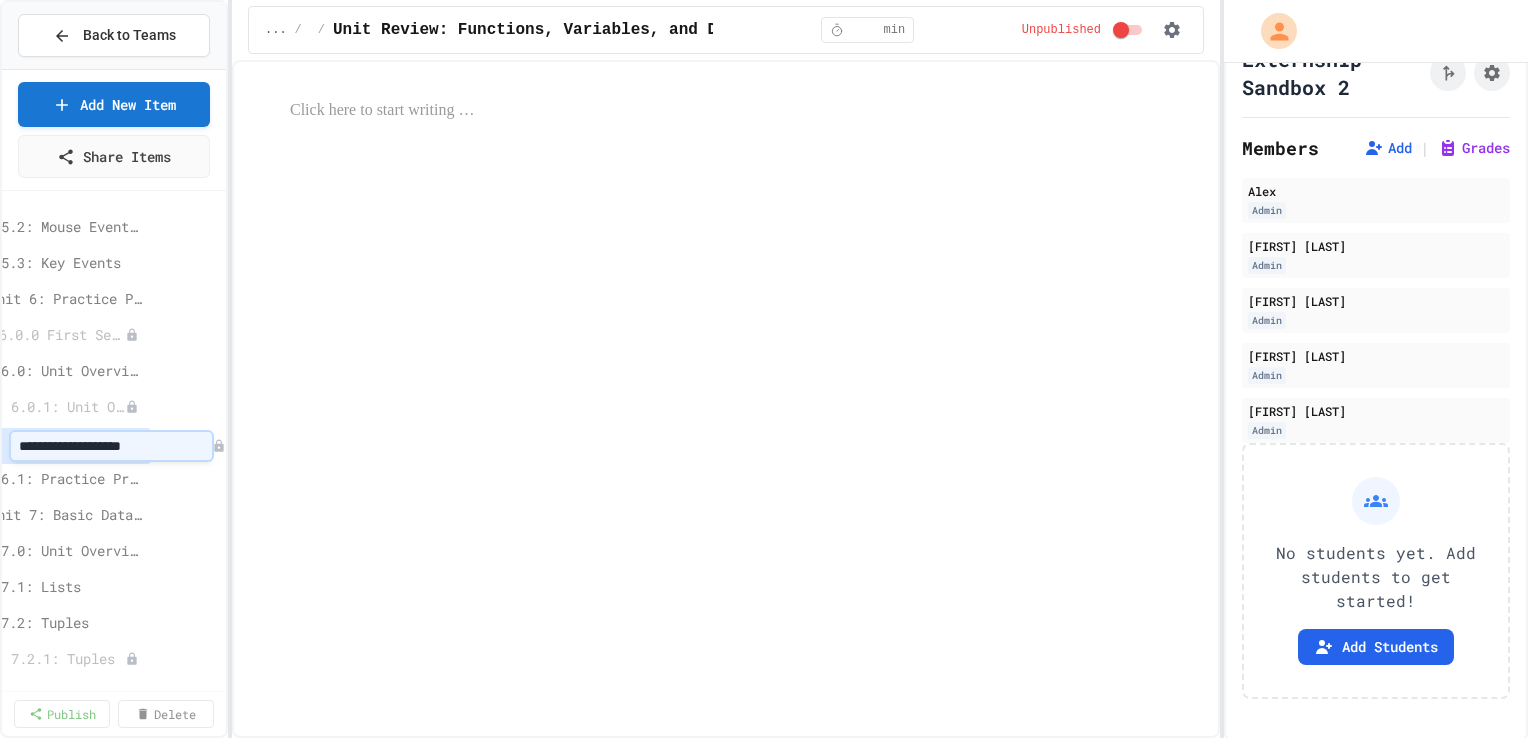type on "**********" 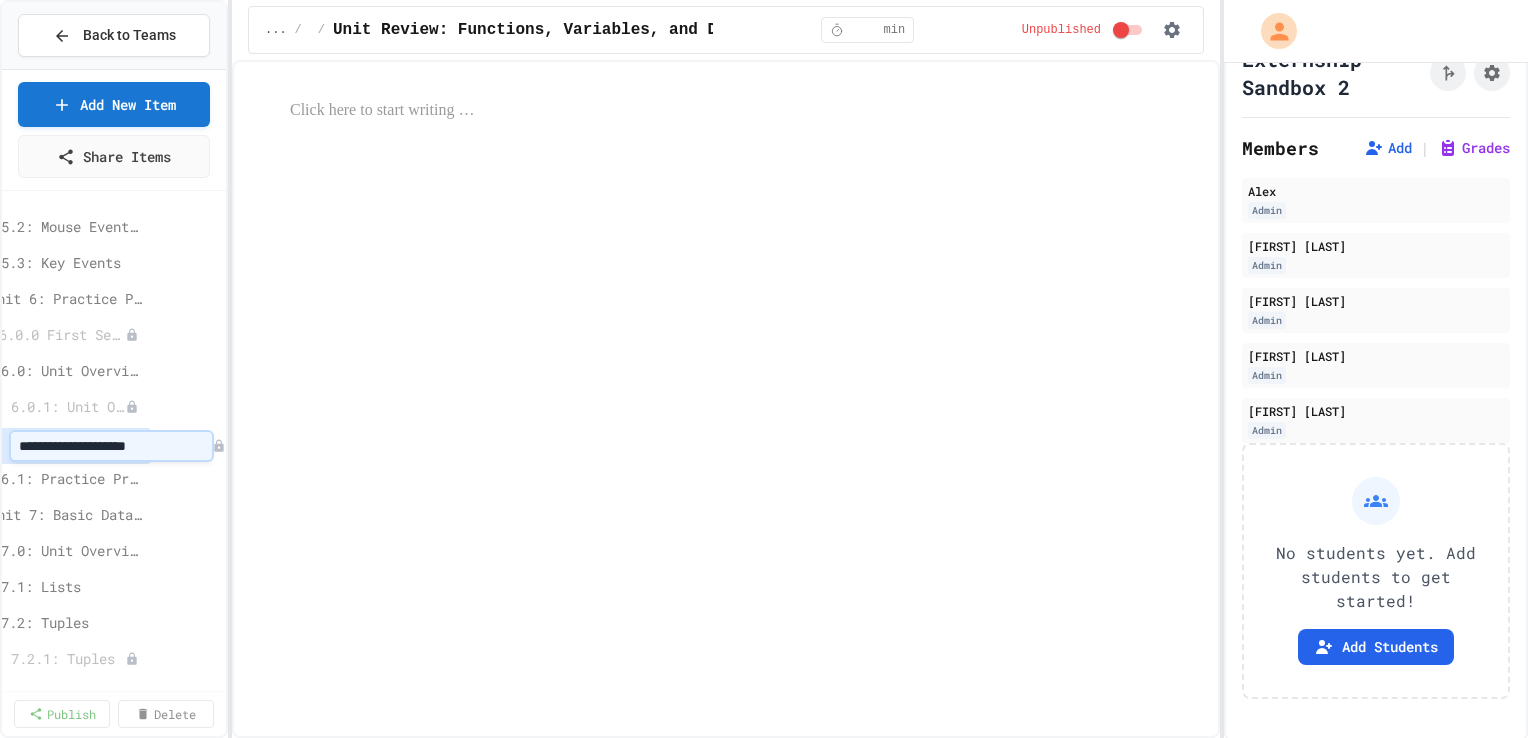 scroll, scrollTop: 5323, scrollLeft: 0, axis: vertical 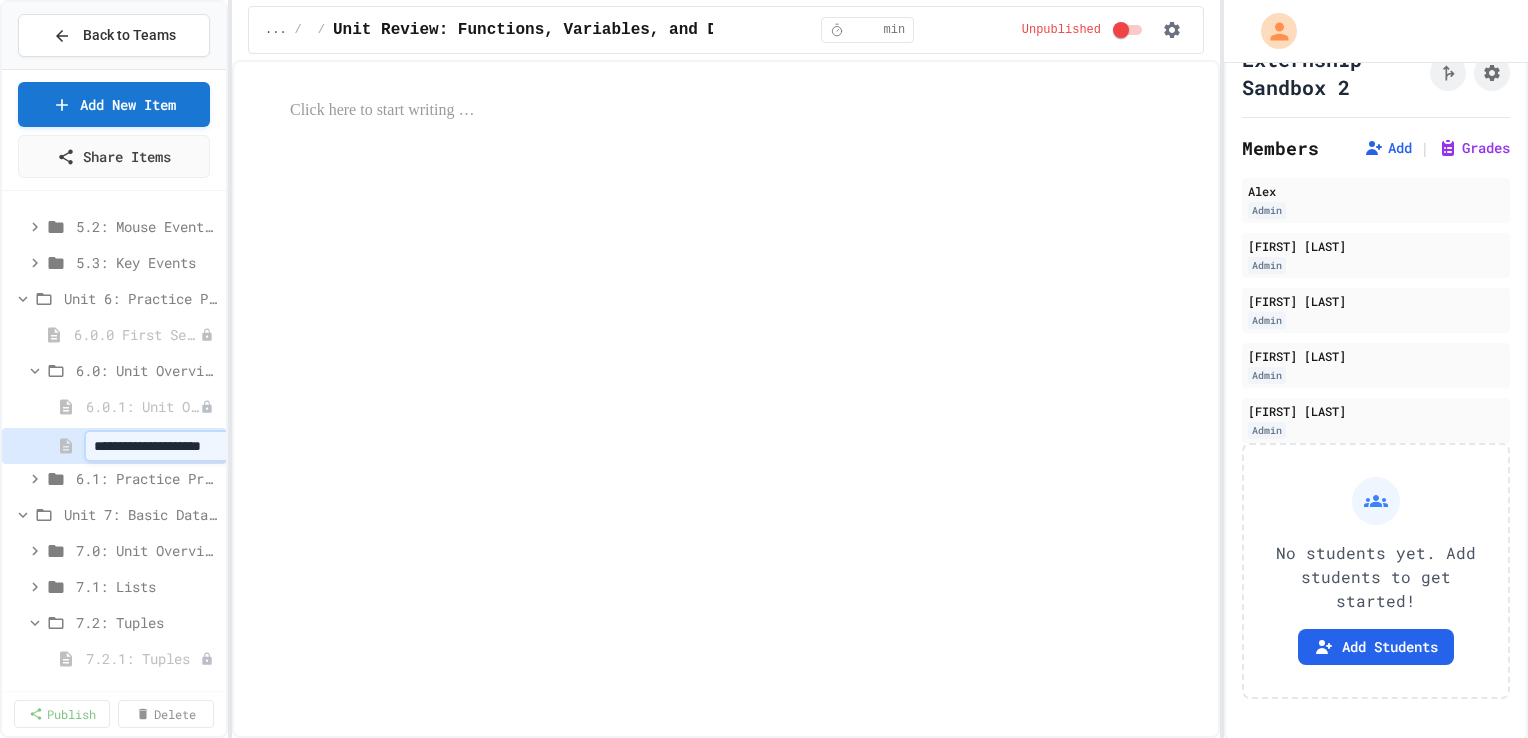 click at bounding box center (726, 399) 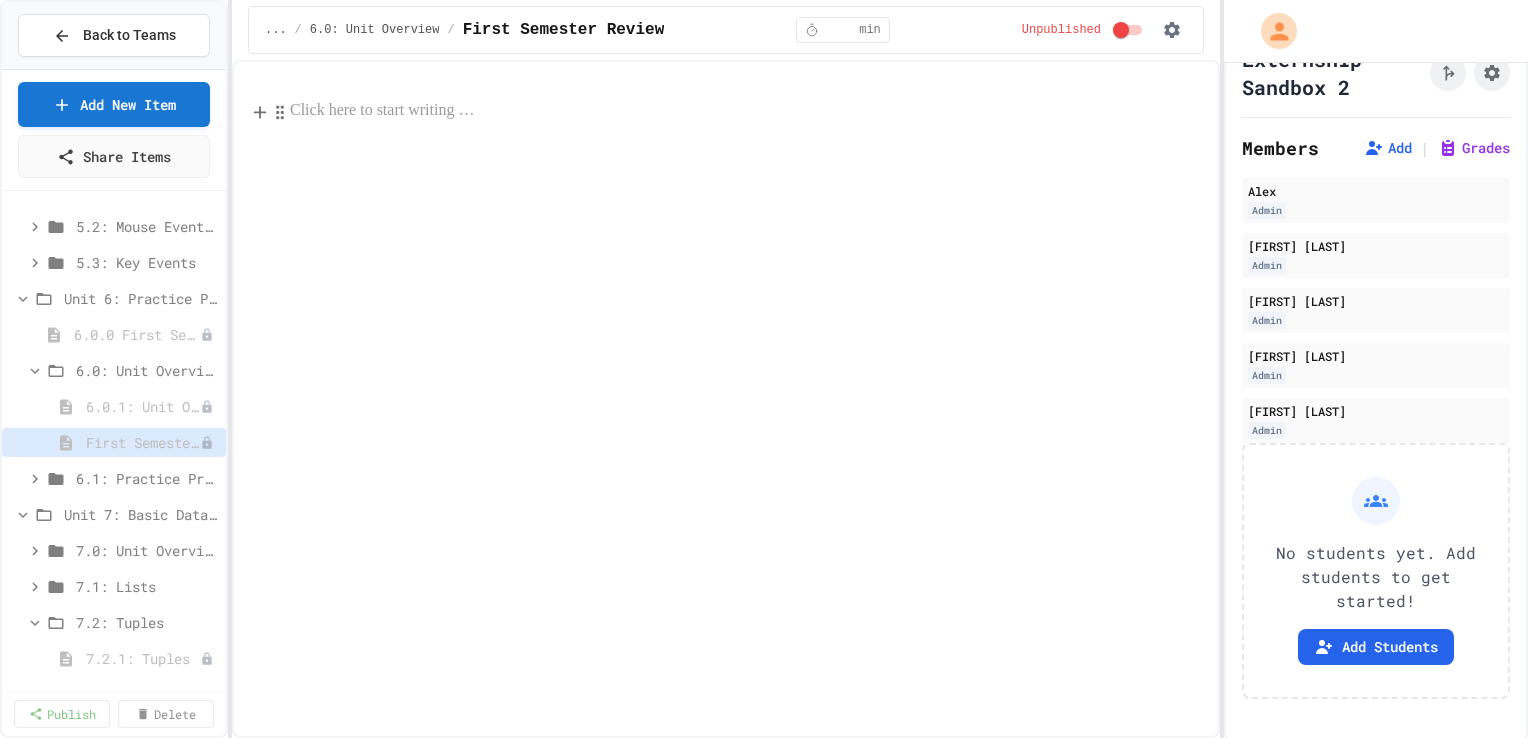 click at bounding box center [746, 111] 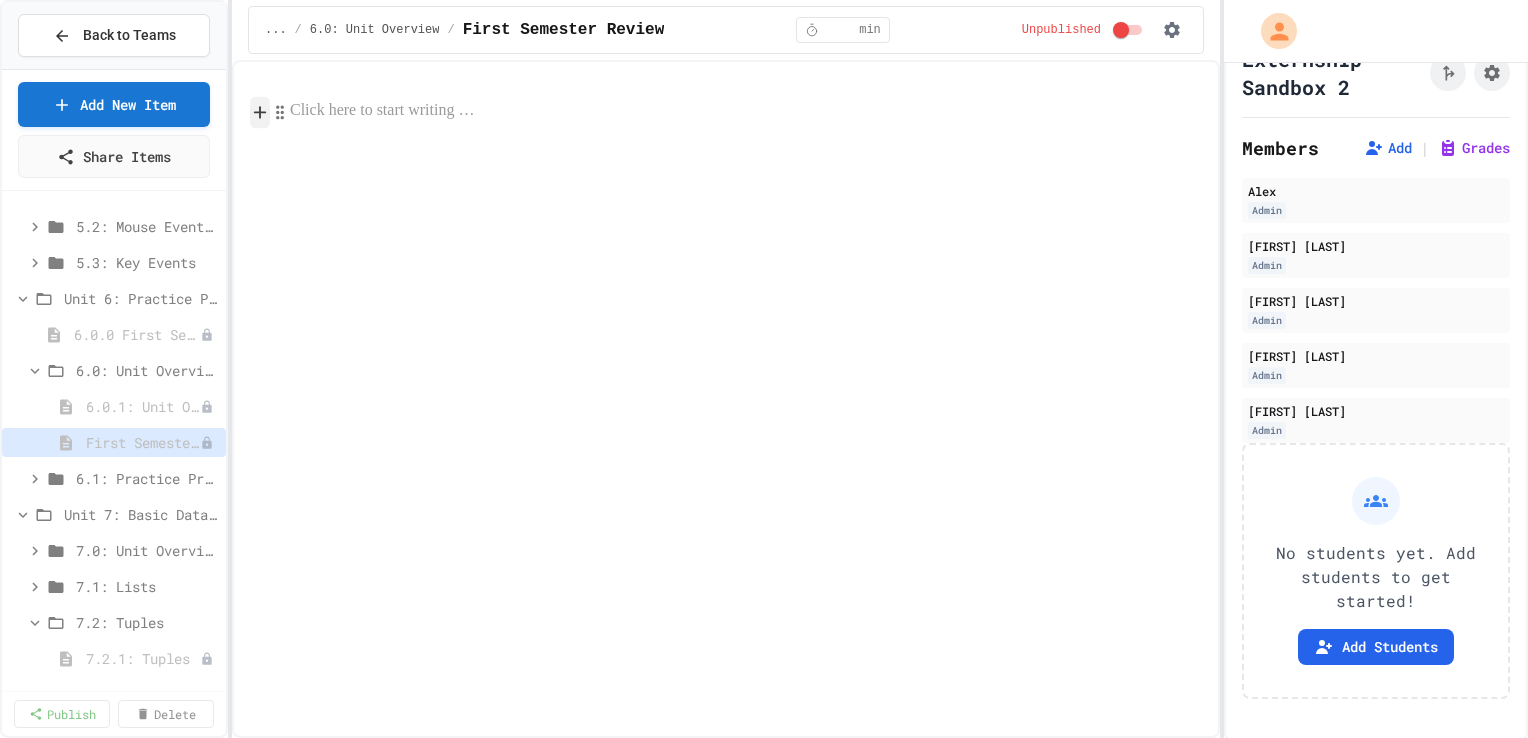 click 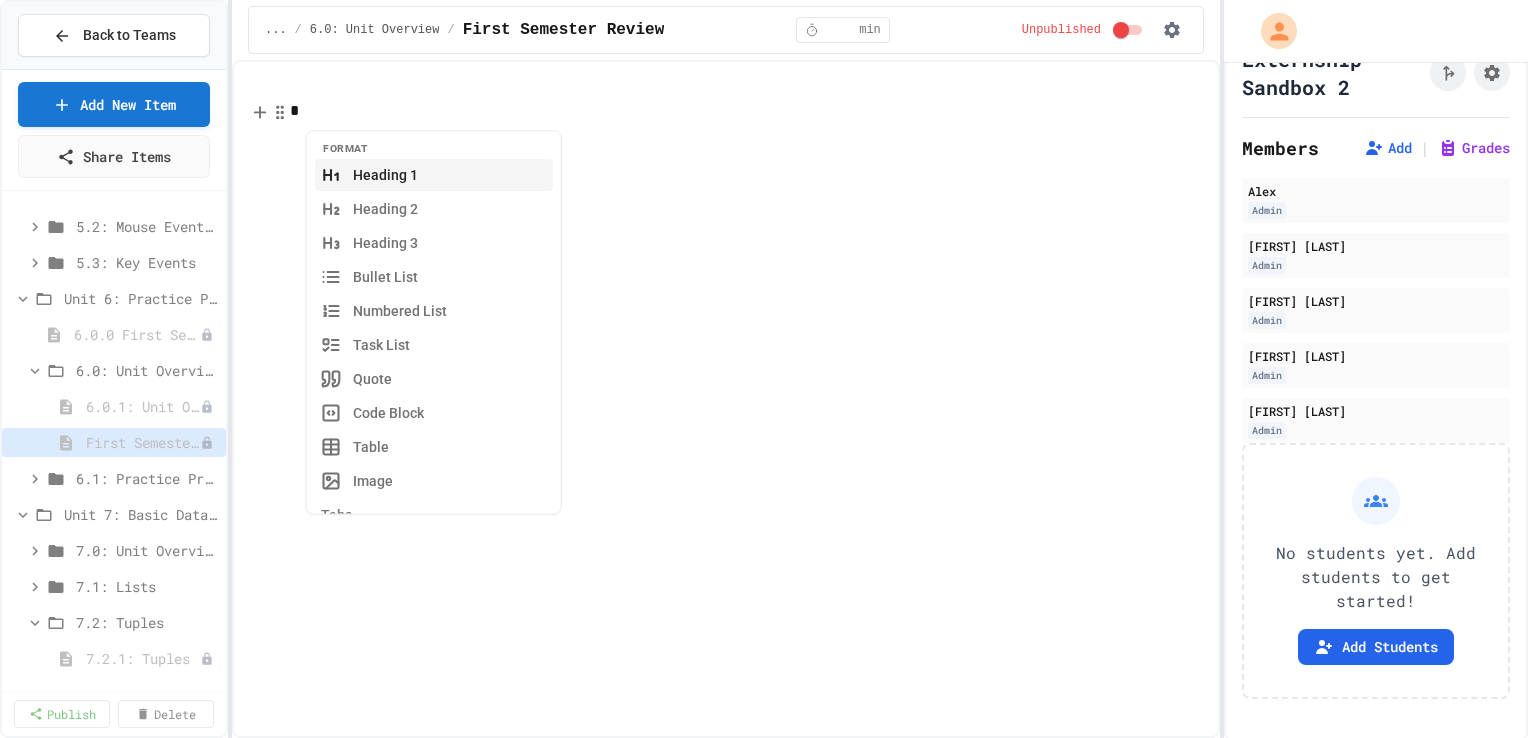 click on "Heading 1" at bounding box center [434, 175] 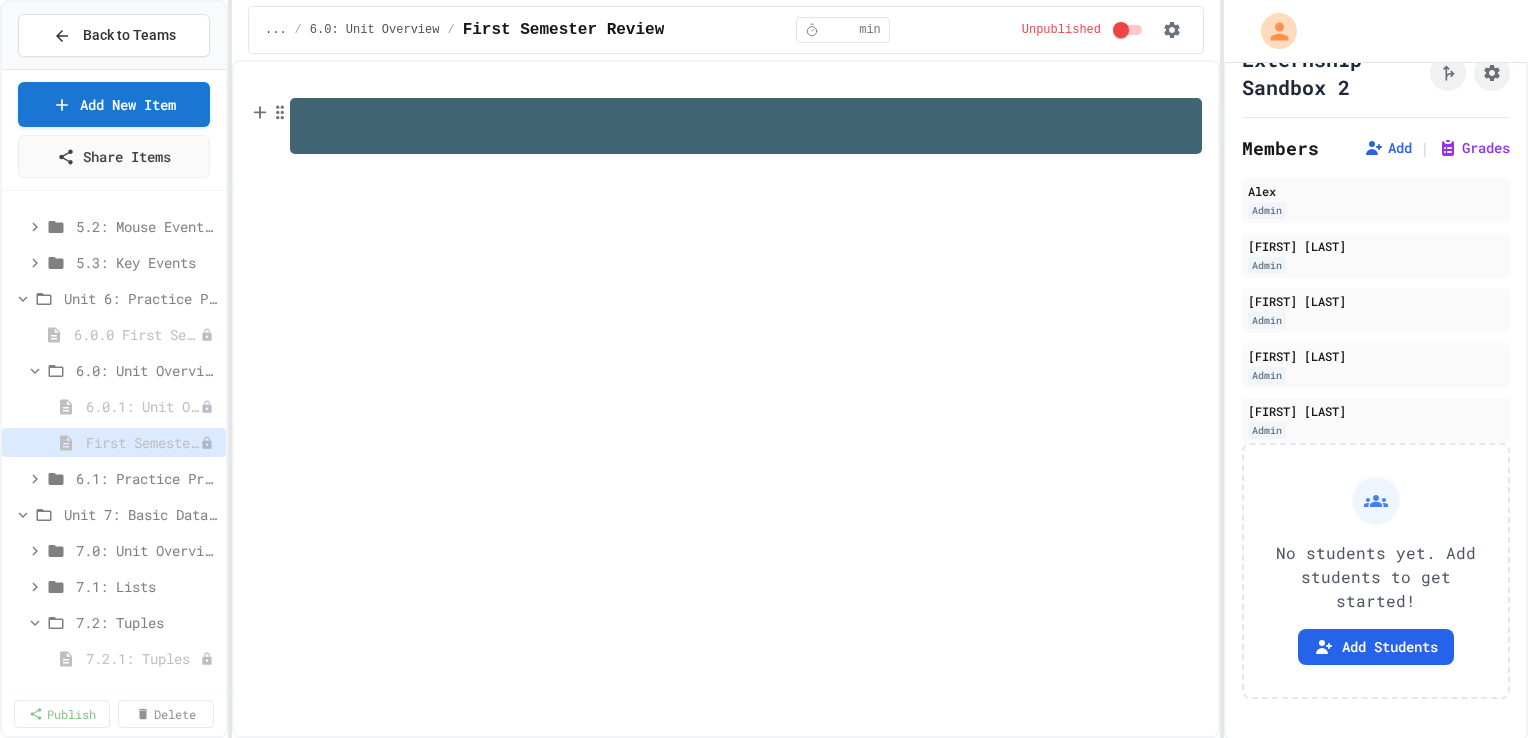 type 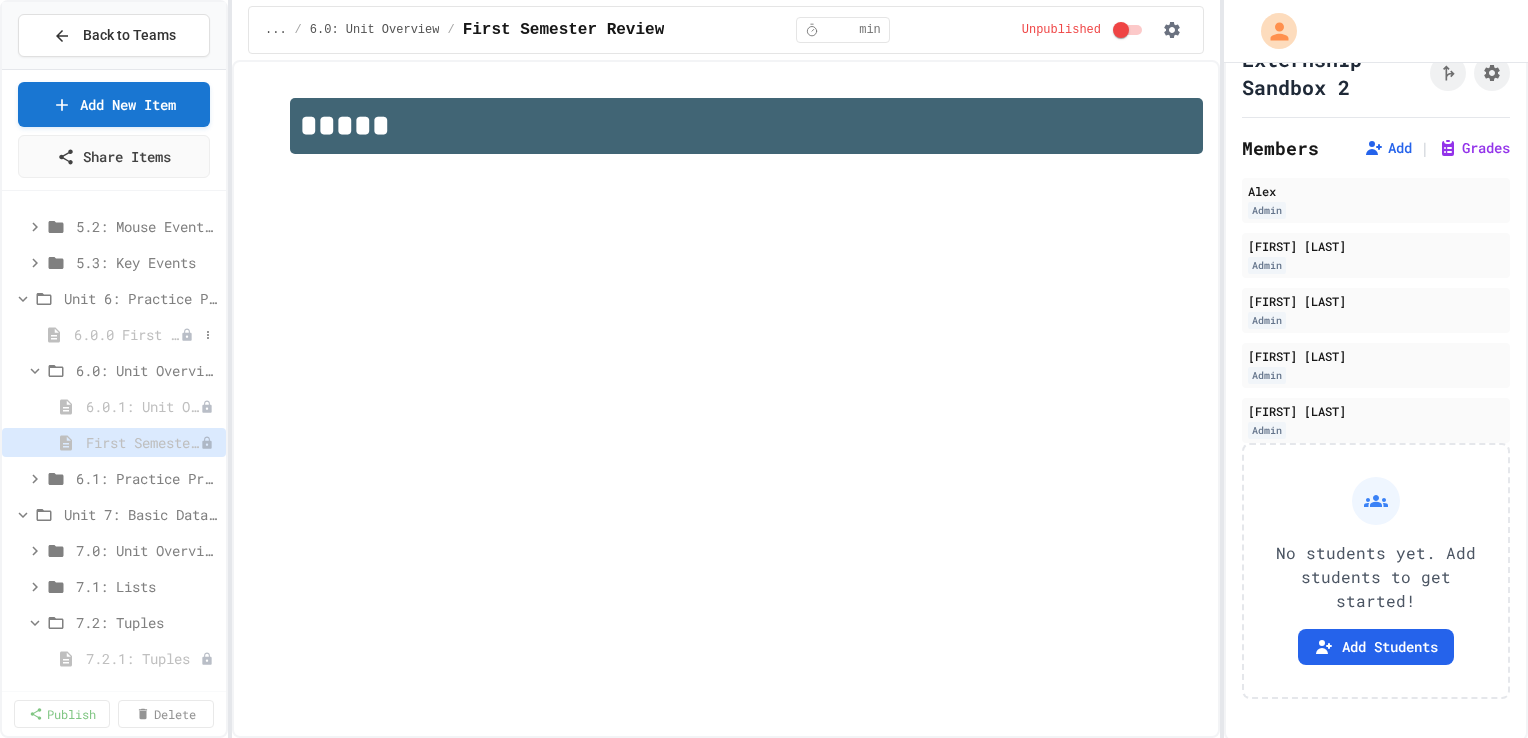 click on "6.0.0 First Semester Review" at bounding box center (114, 334) 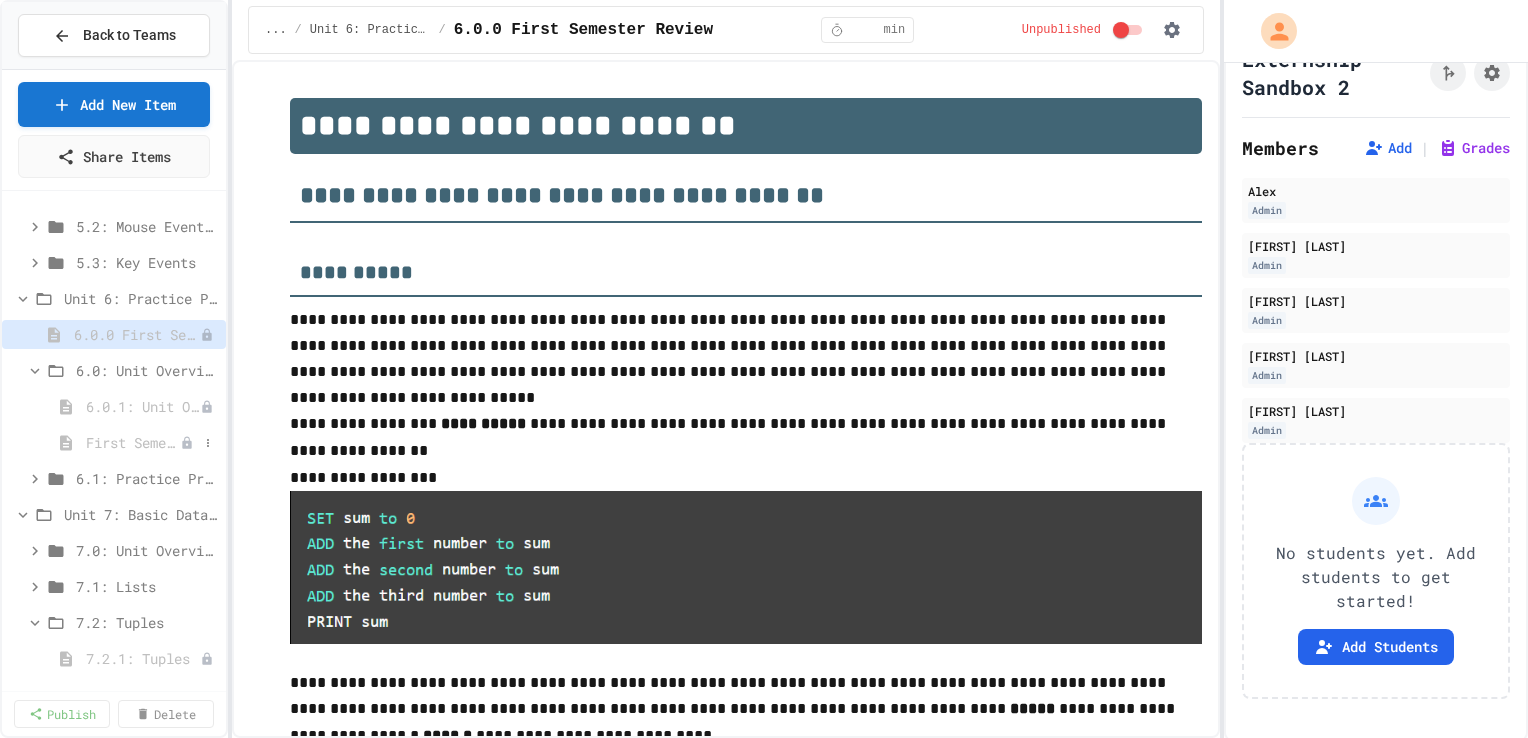 click on "First Semester Review" at bounding box center [133, 442] 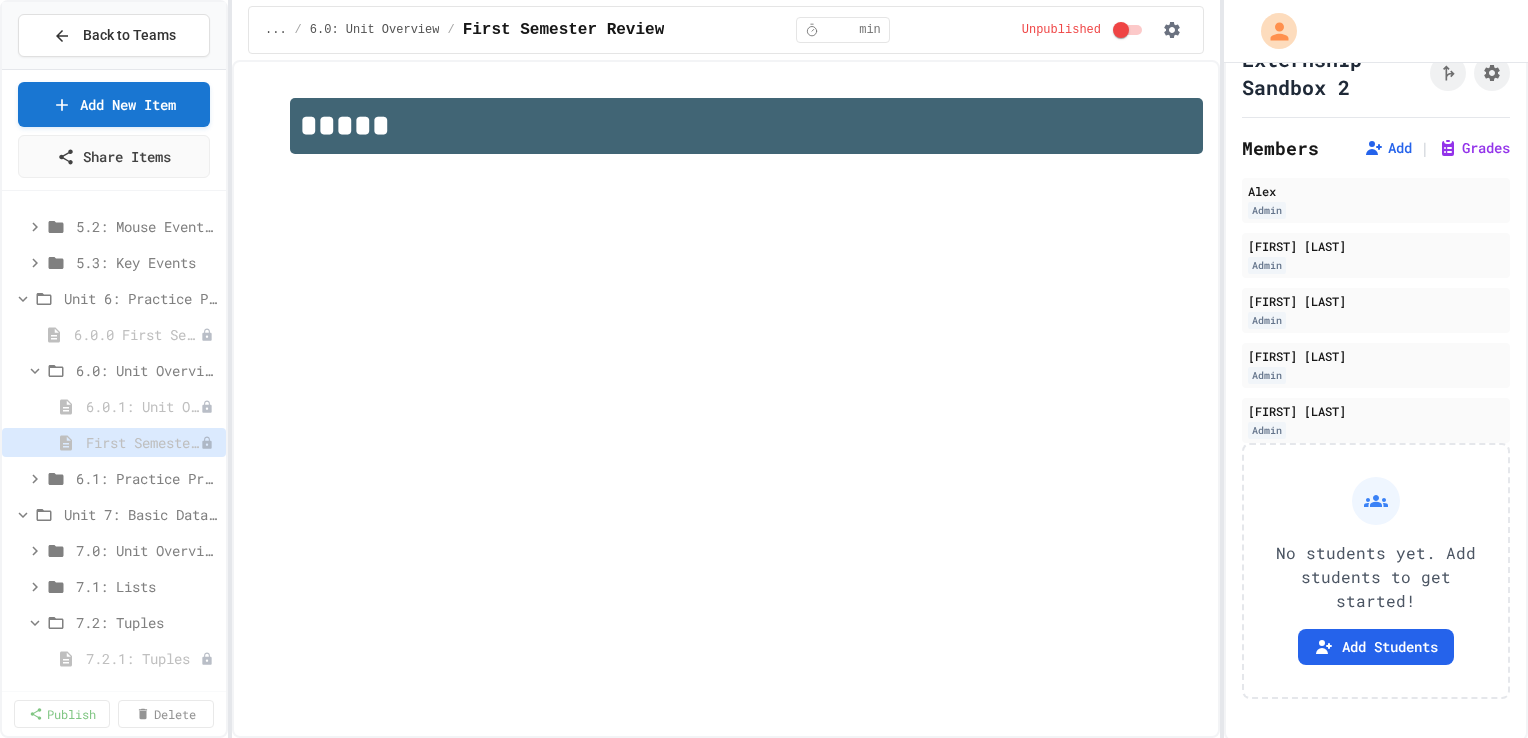 click on "*****" at bounding box center (746, 126) 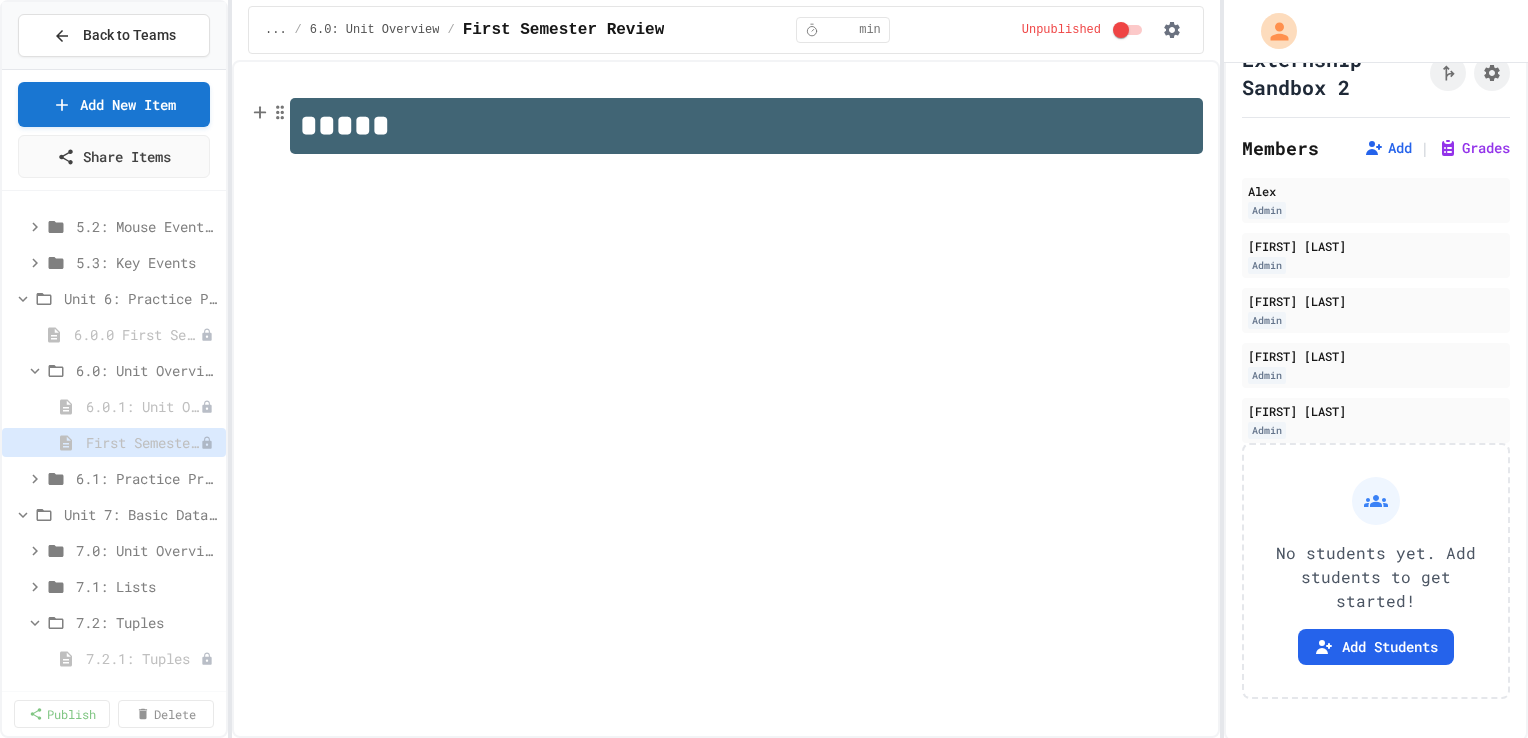 type 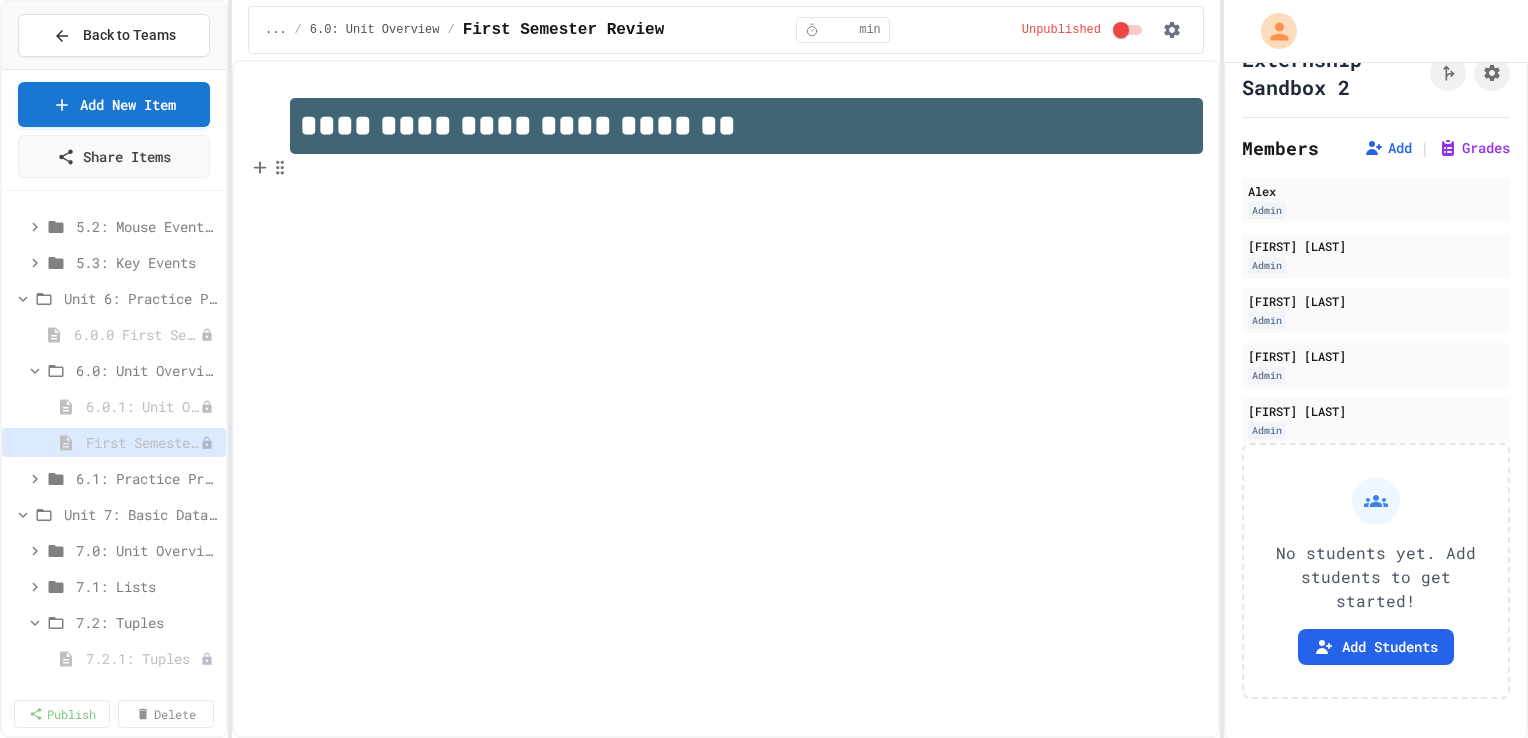 click on "**********" at bounding box center (726, 139) 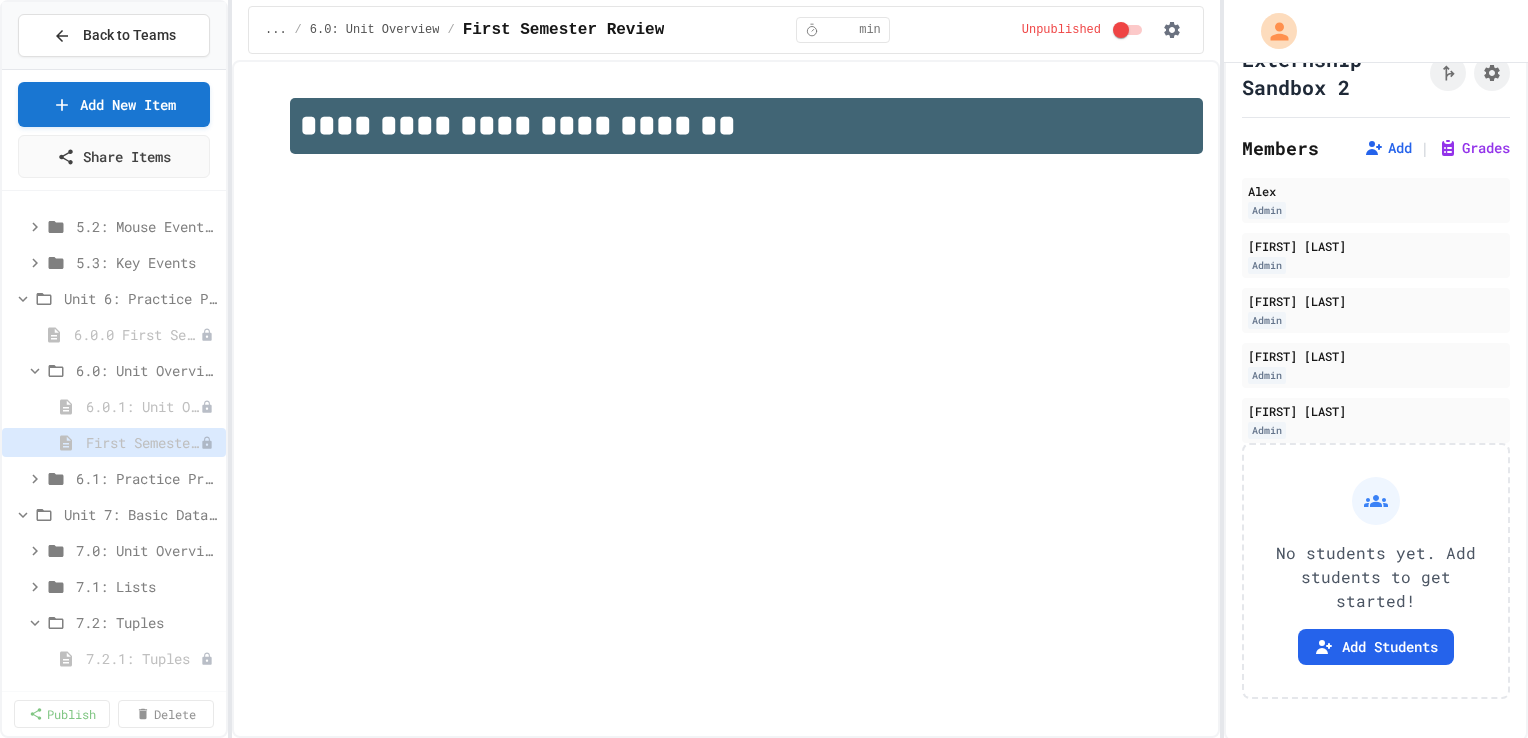 click on "**********" at bounding box center [726, 139] 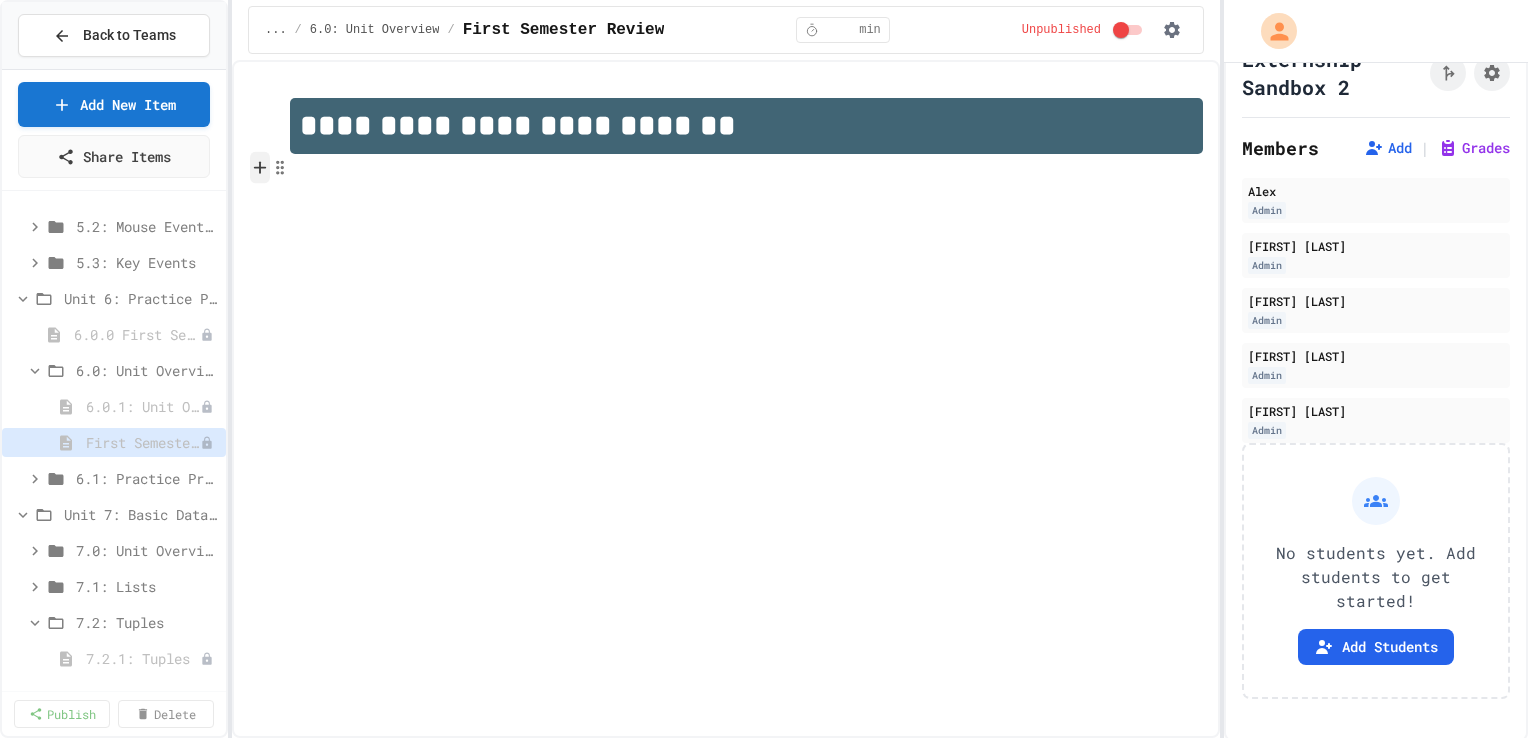 click 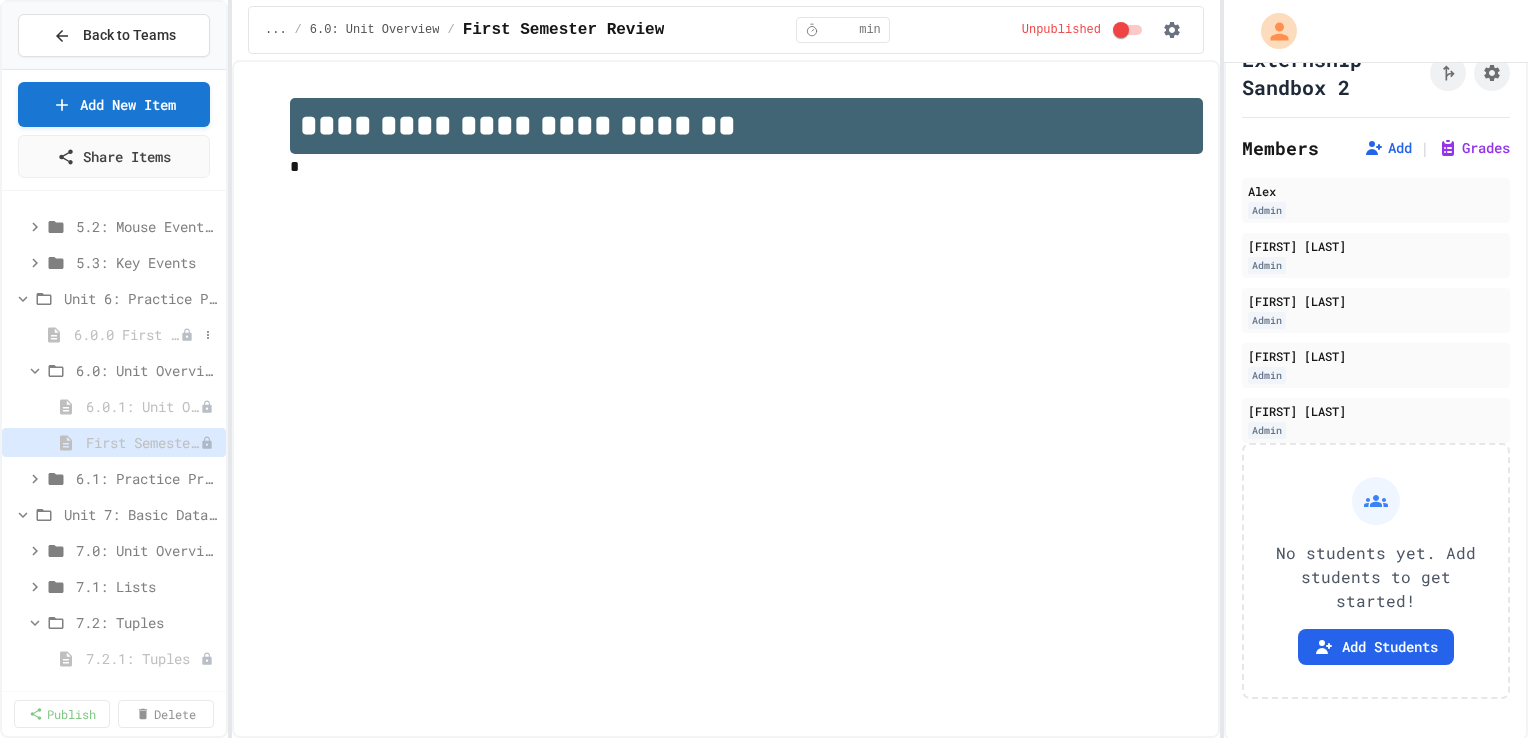 click on "6.0.0 First Semester Review" at bounding box center [127, 334] 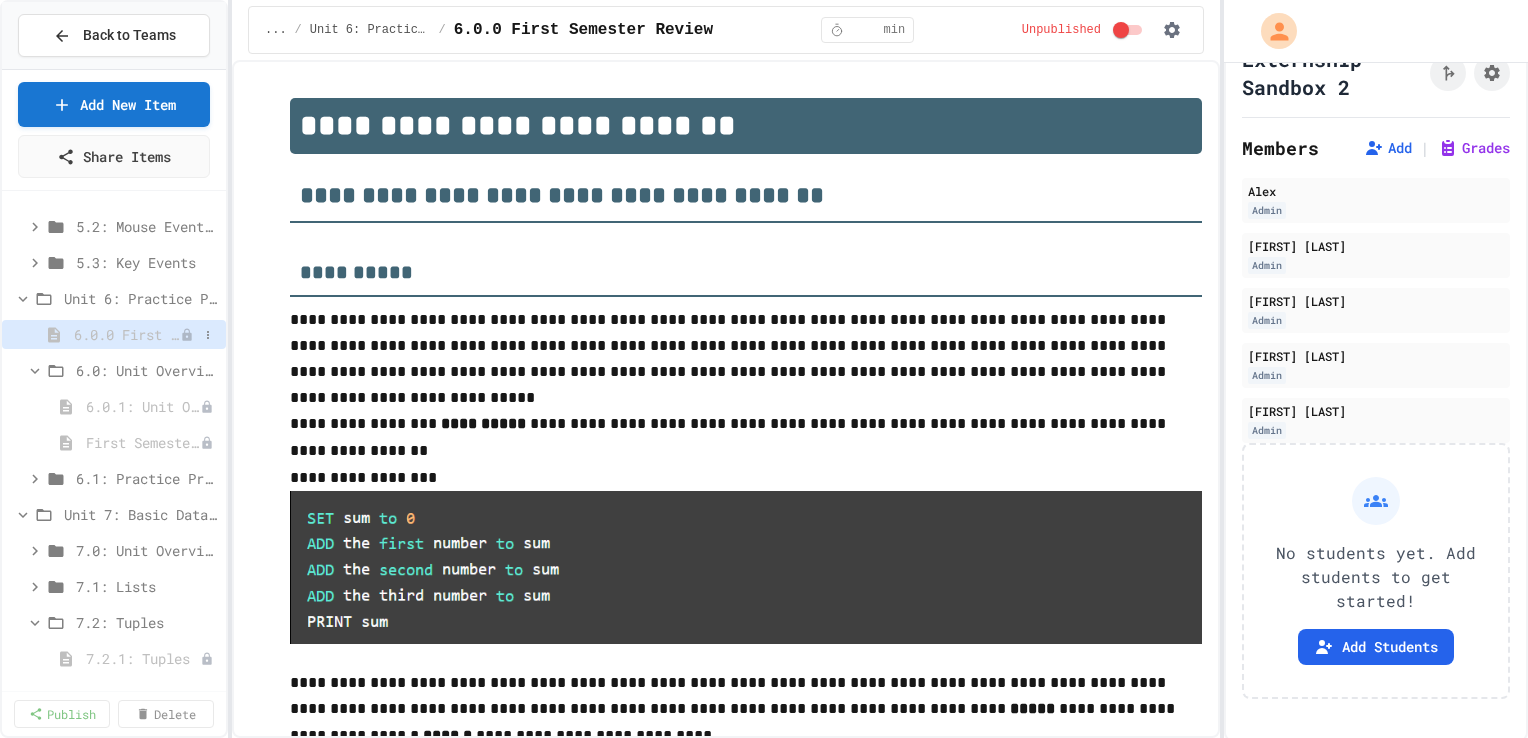 click on "6.0.0 First Semester Review" at bounding box center [127, 334] 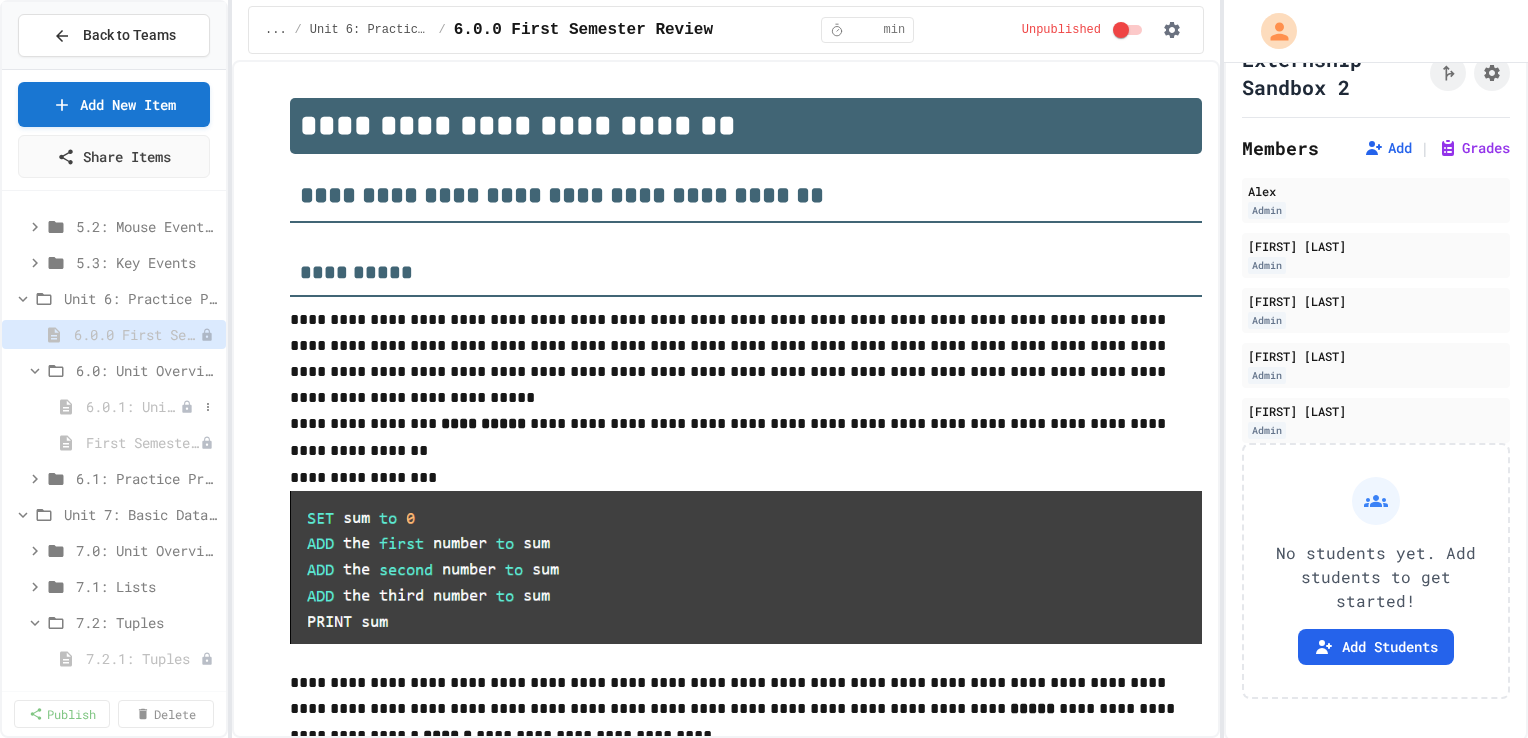 click on "6.0.1: Unit Overview" at bounding box center (133, 406) 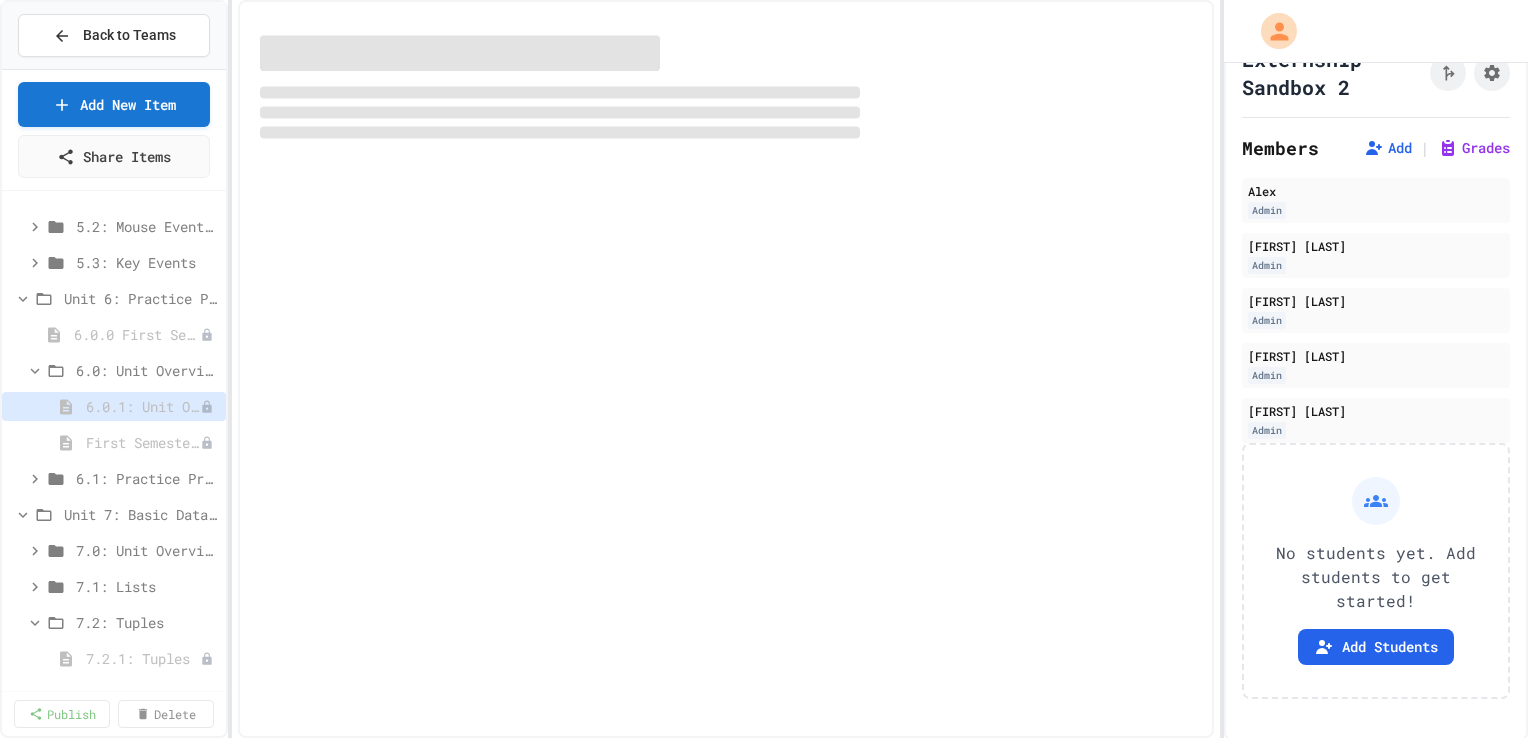 select on "***" 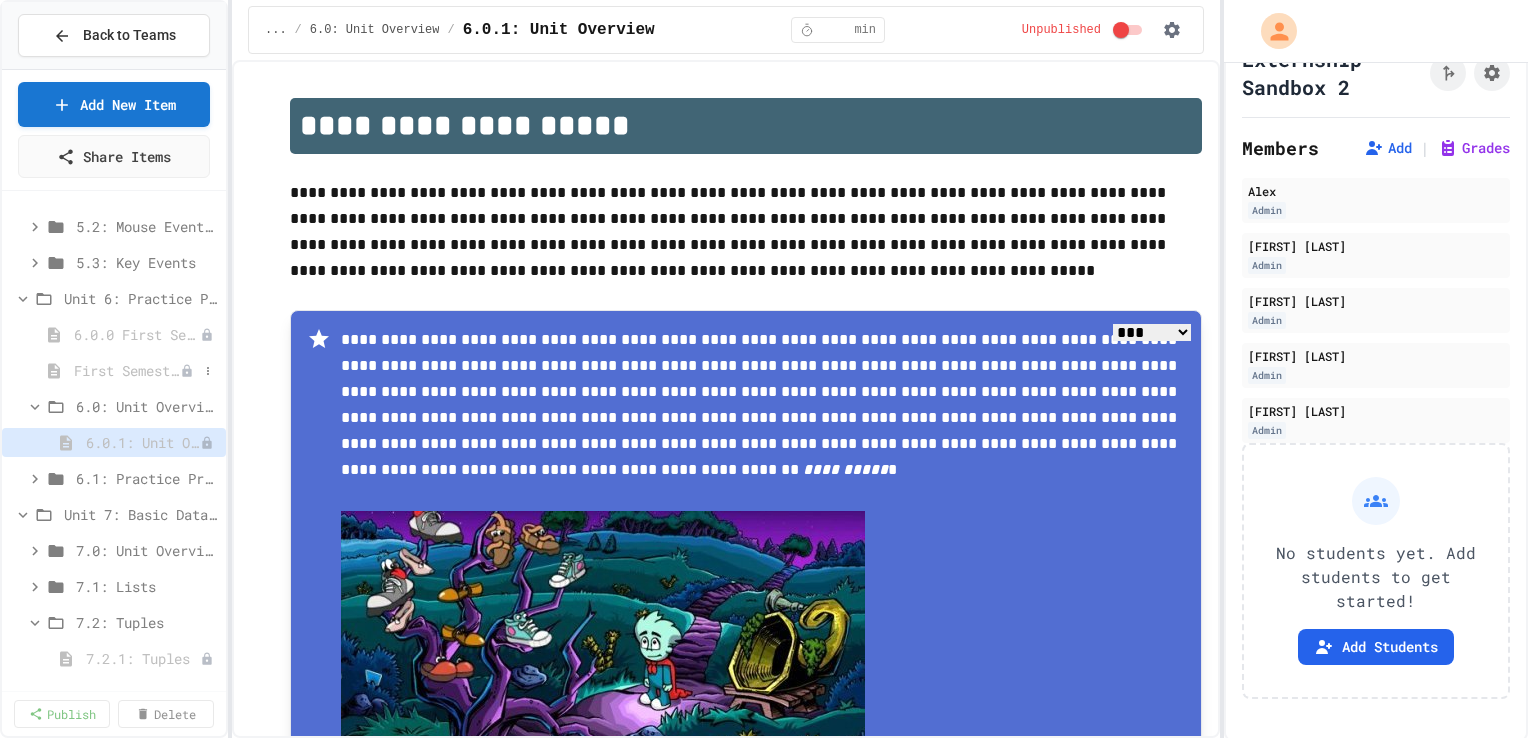 click on "First Semester Review" at bounding box center (127, 370) 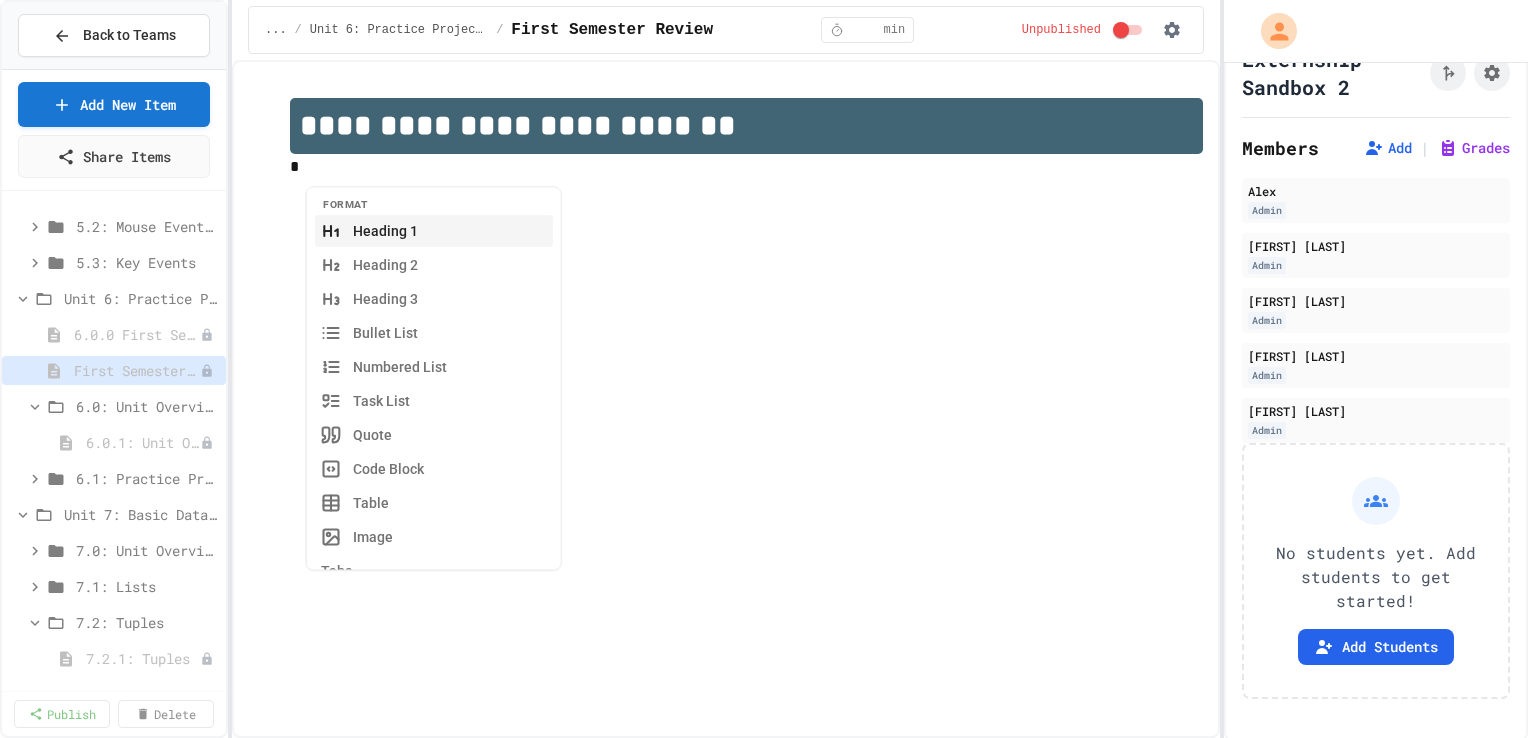 click on "Heading 1" at bounding box center (434, 231) 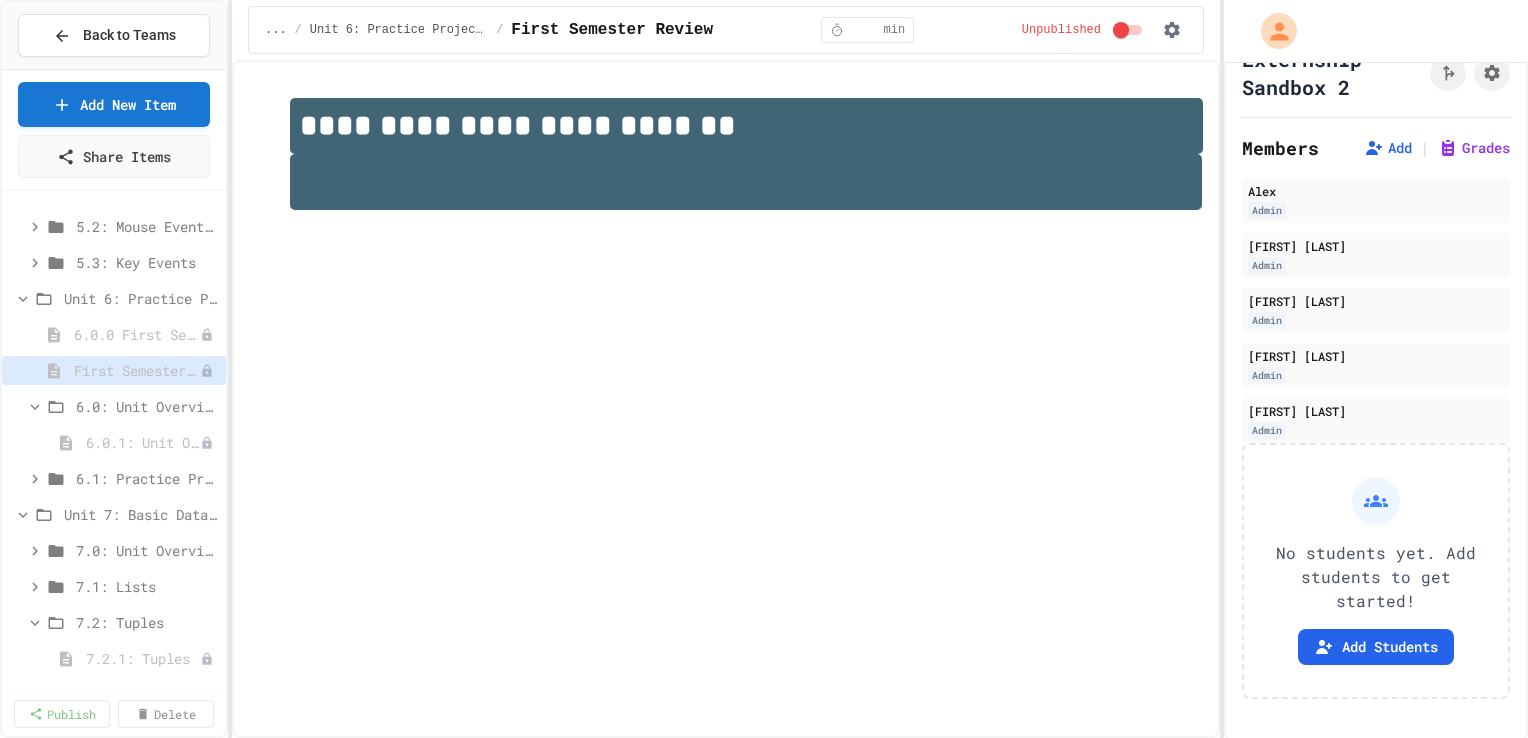 click at bounding box center (746, 182) 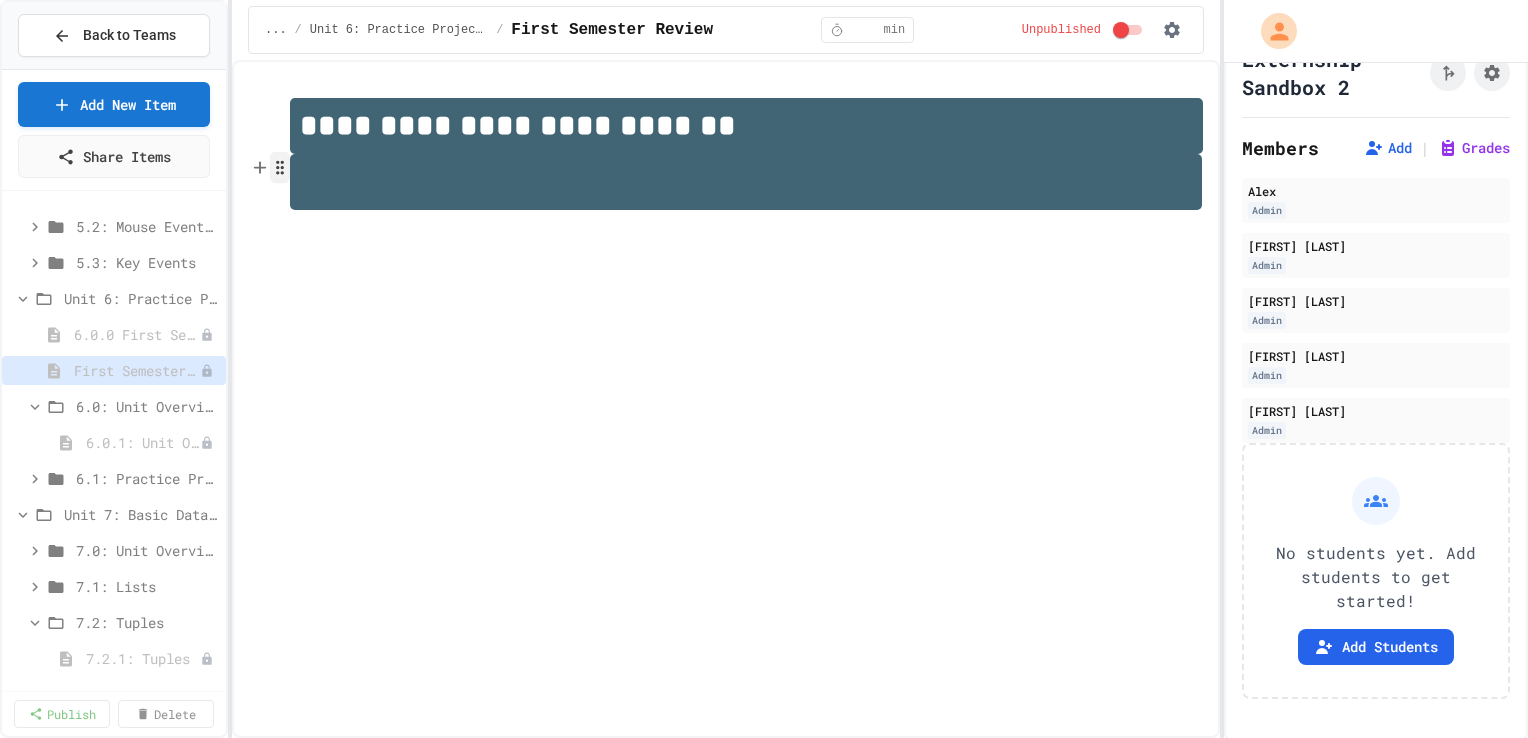 click 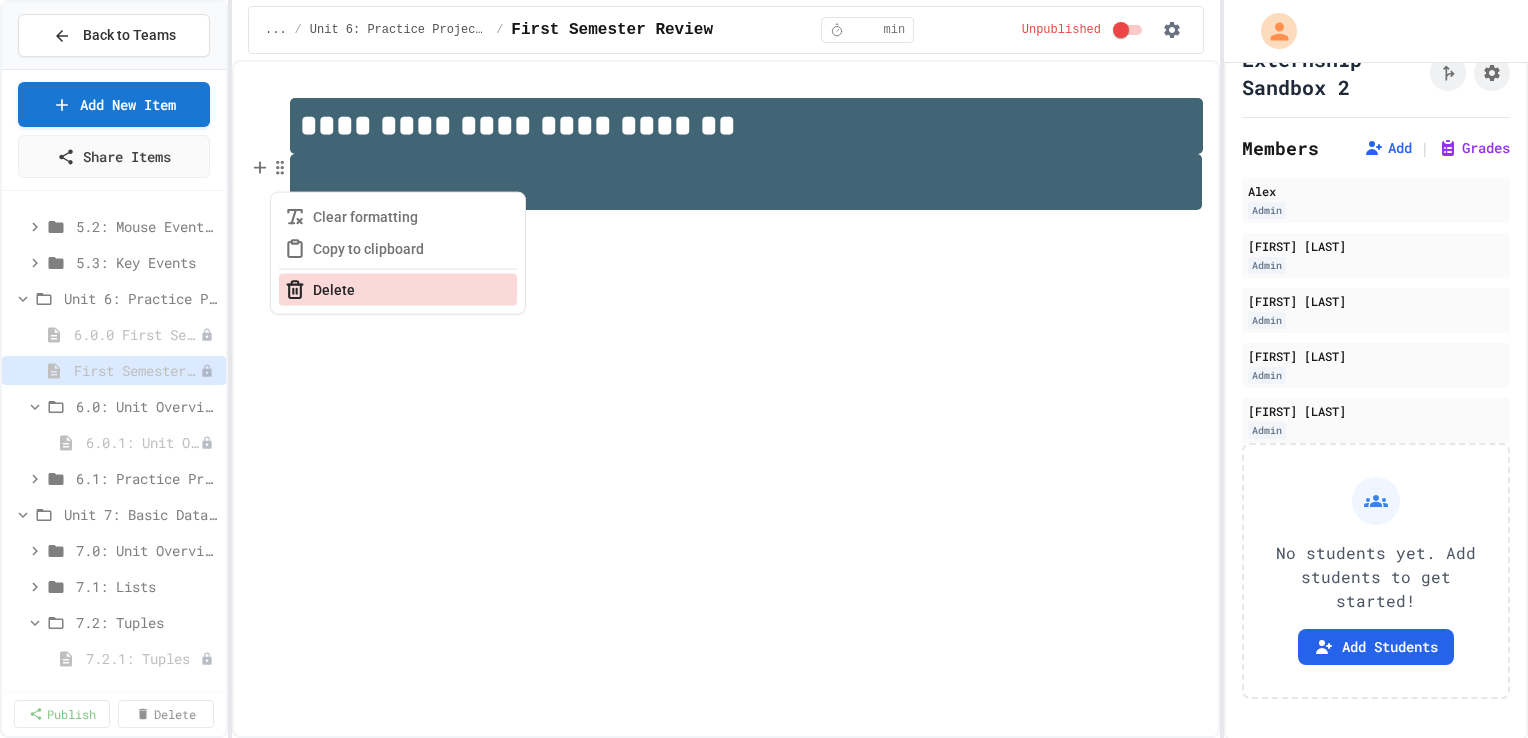 click on "Delete" at bounding box center (398, 290) 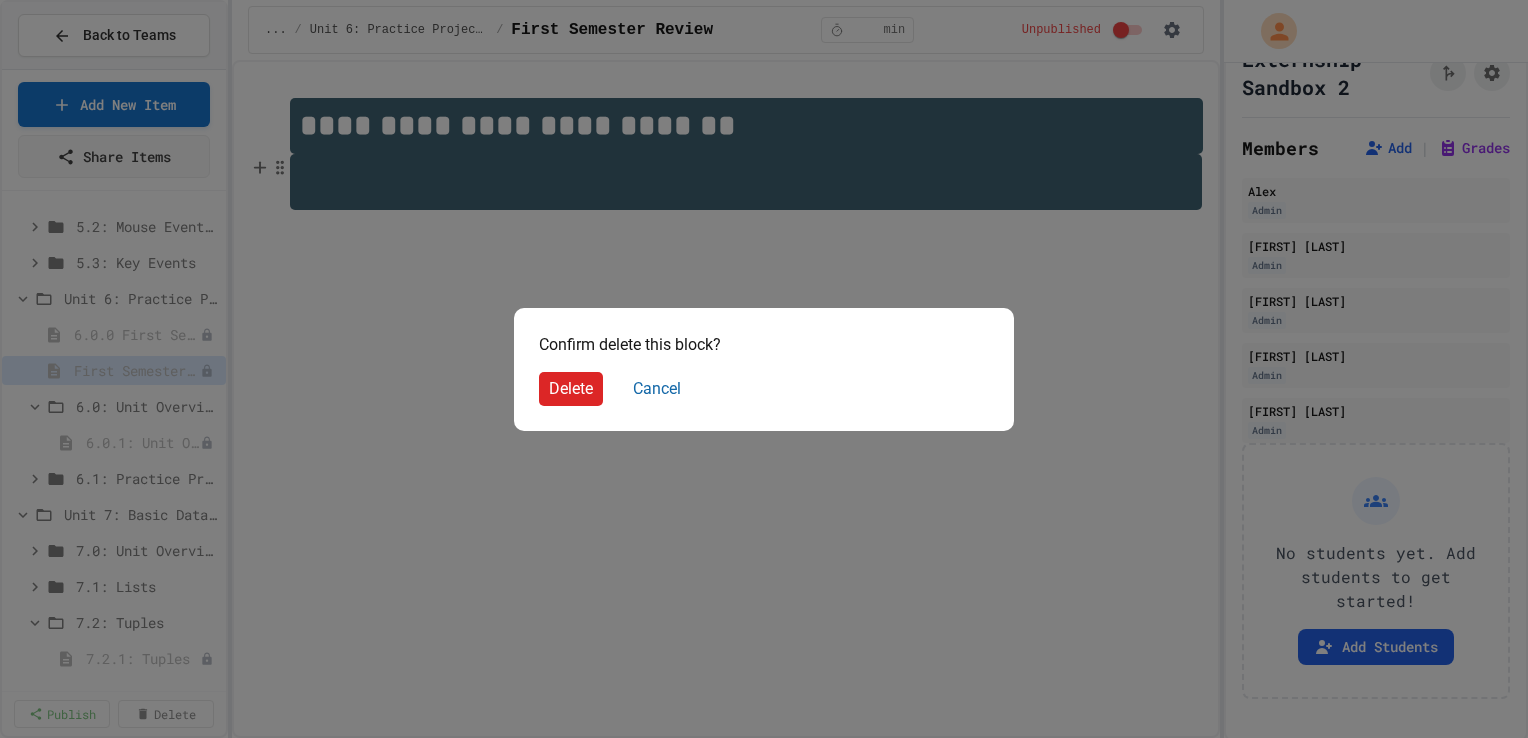 click on "Delete" at bounding box center [571, 389] 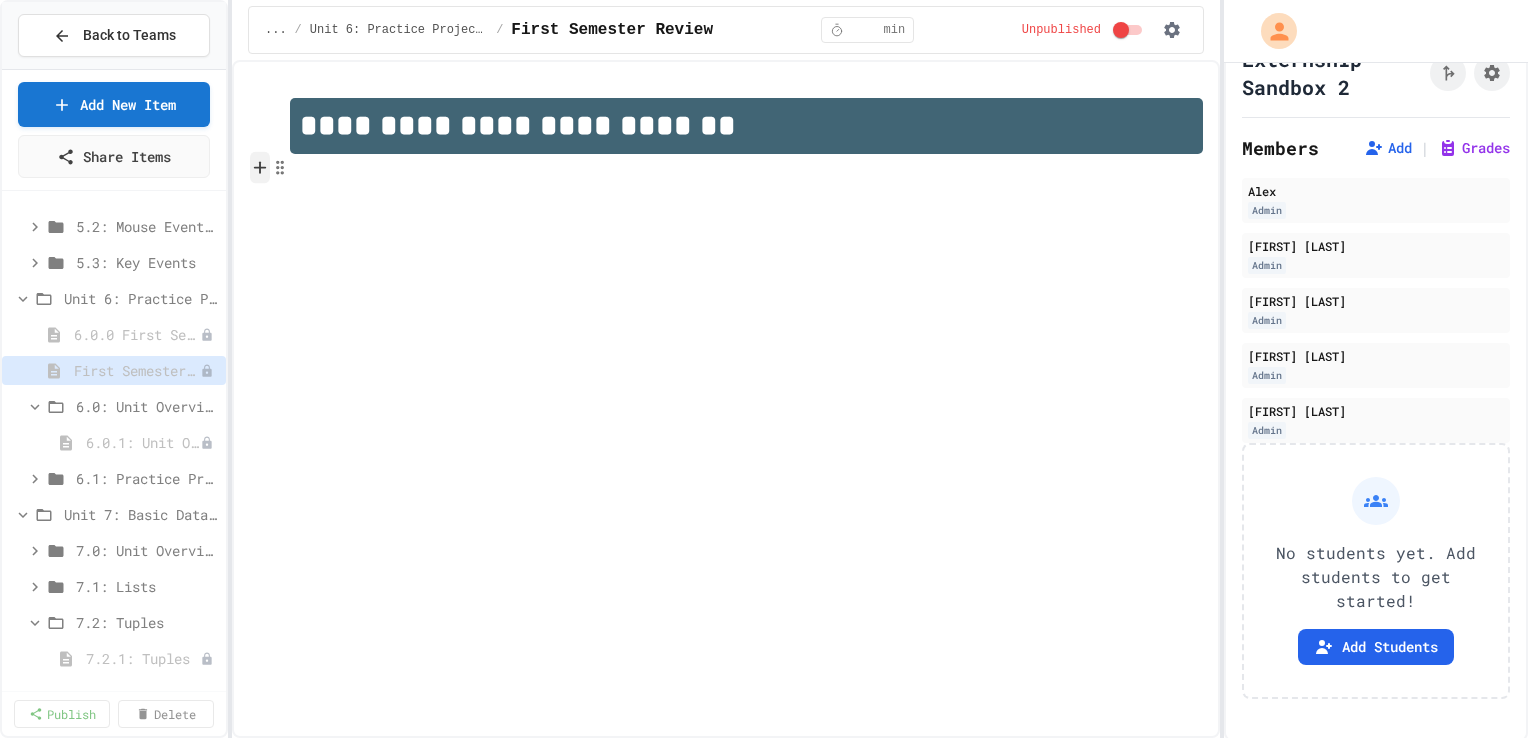 click 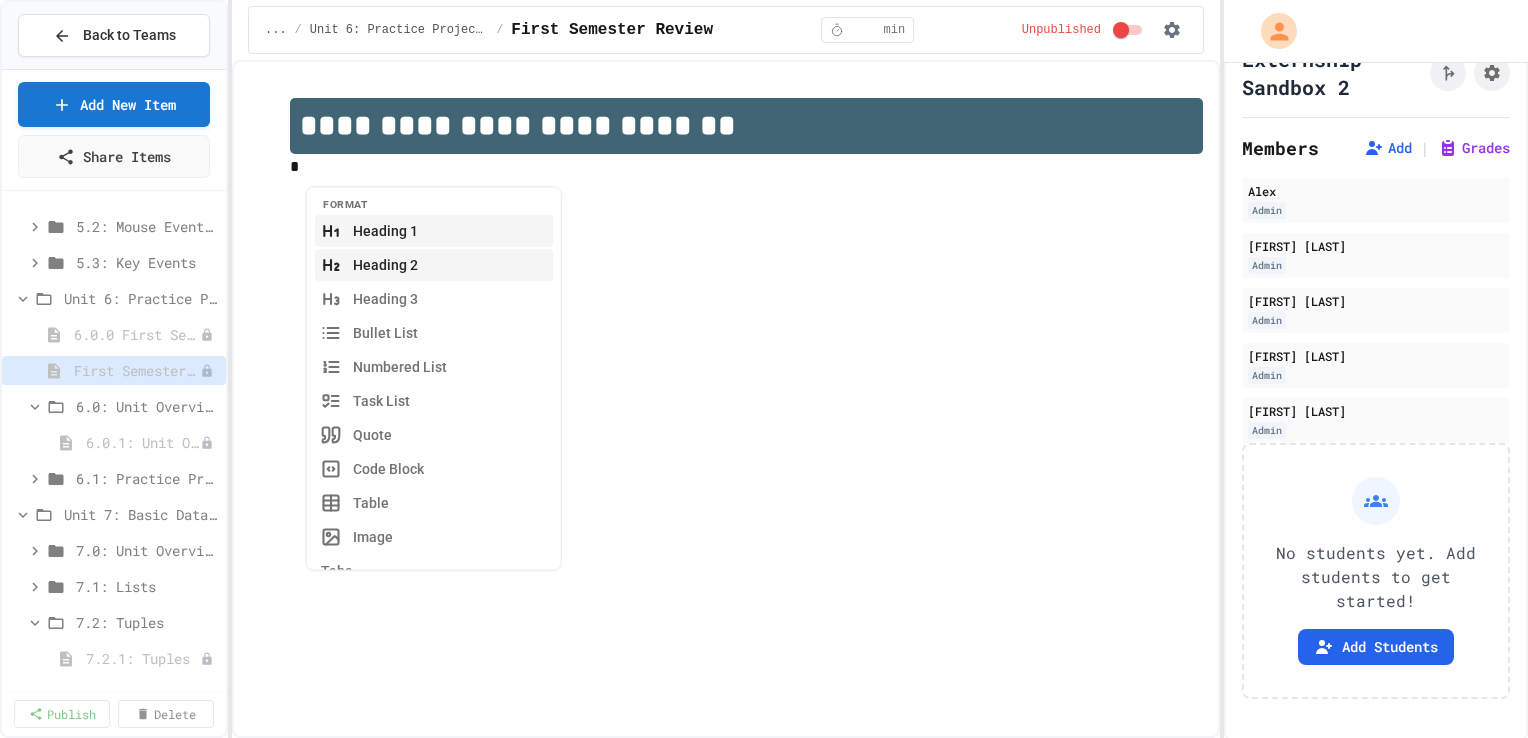 click on "Heading 2" at bounding box center [434, 265] 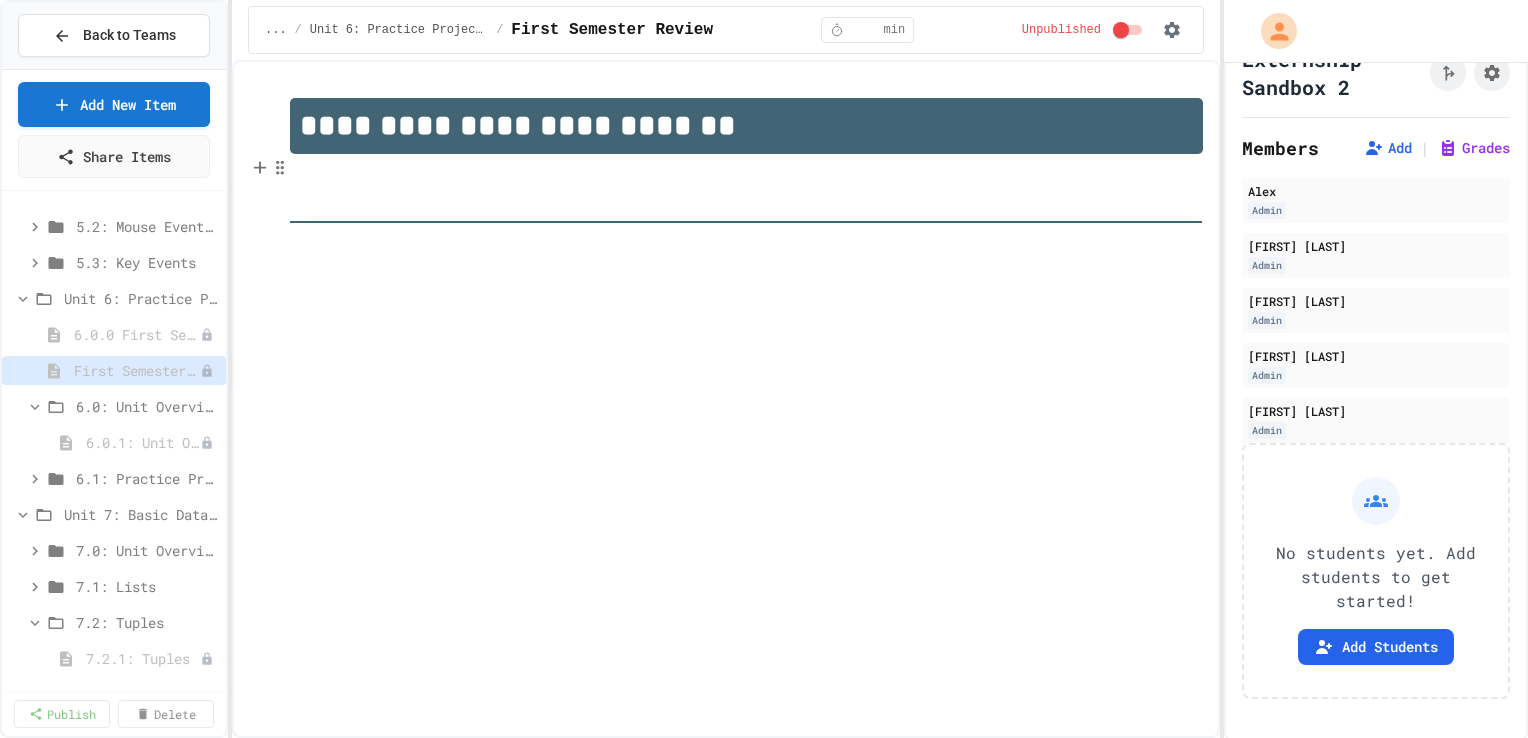 type 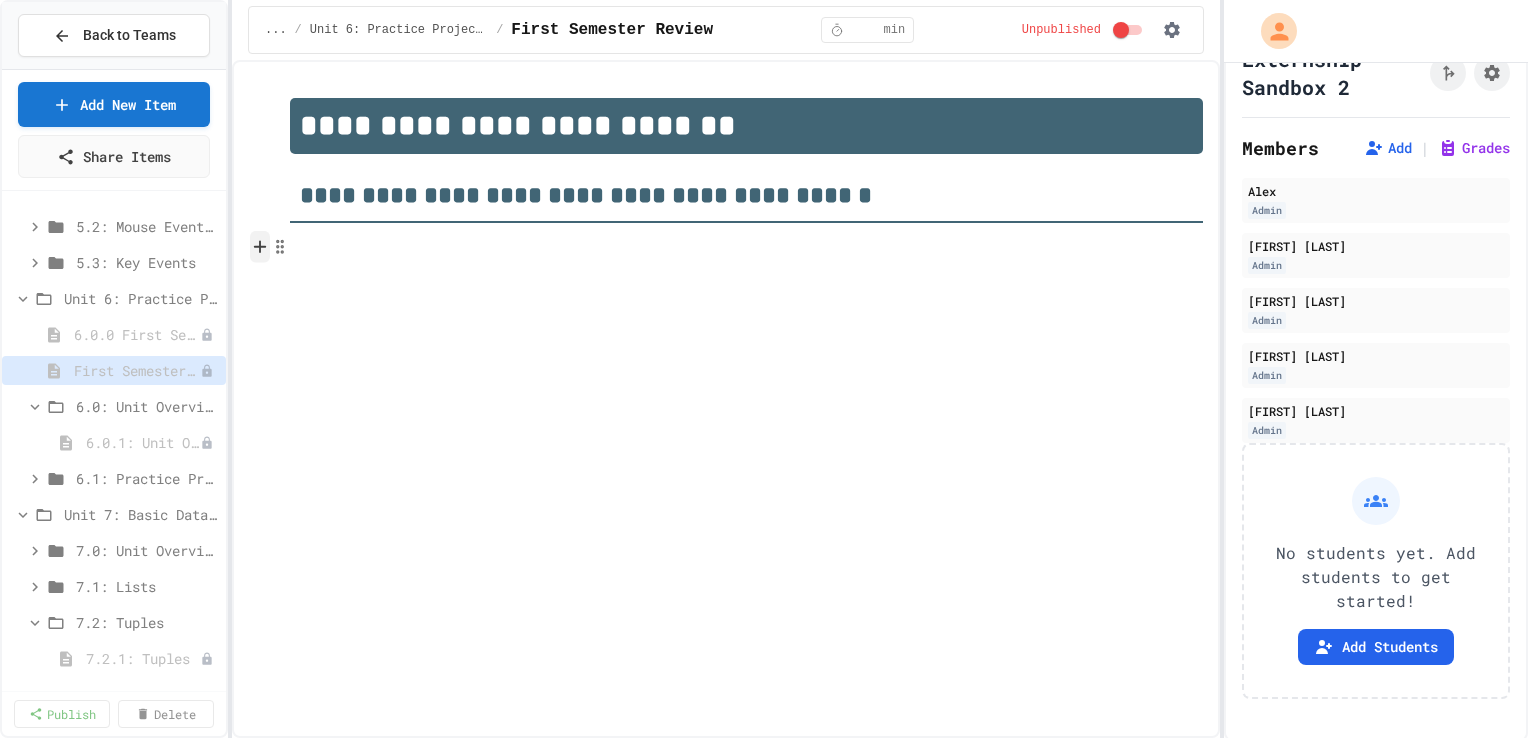 click 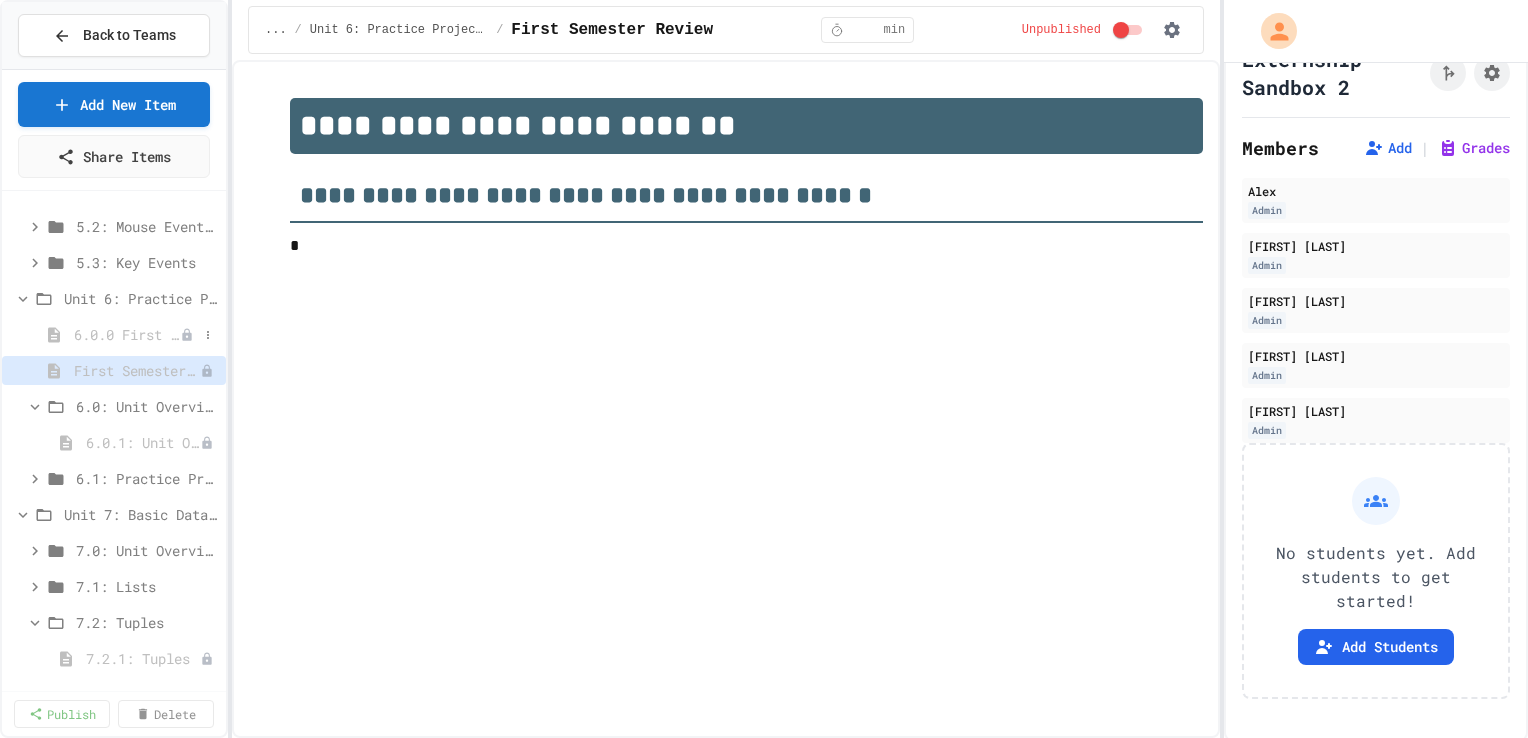 click on "6.0.0 First Semester Review" at bounding box center [127, 334] 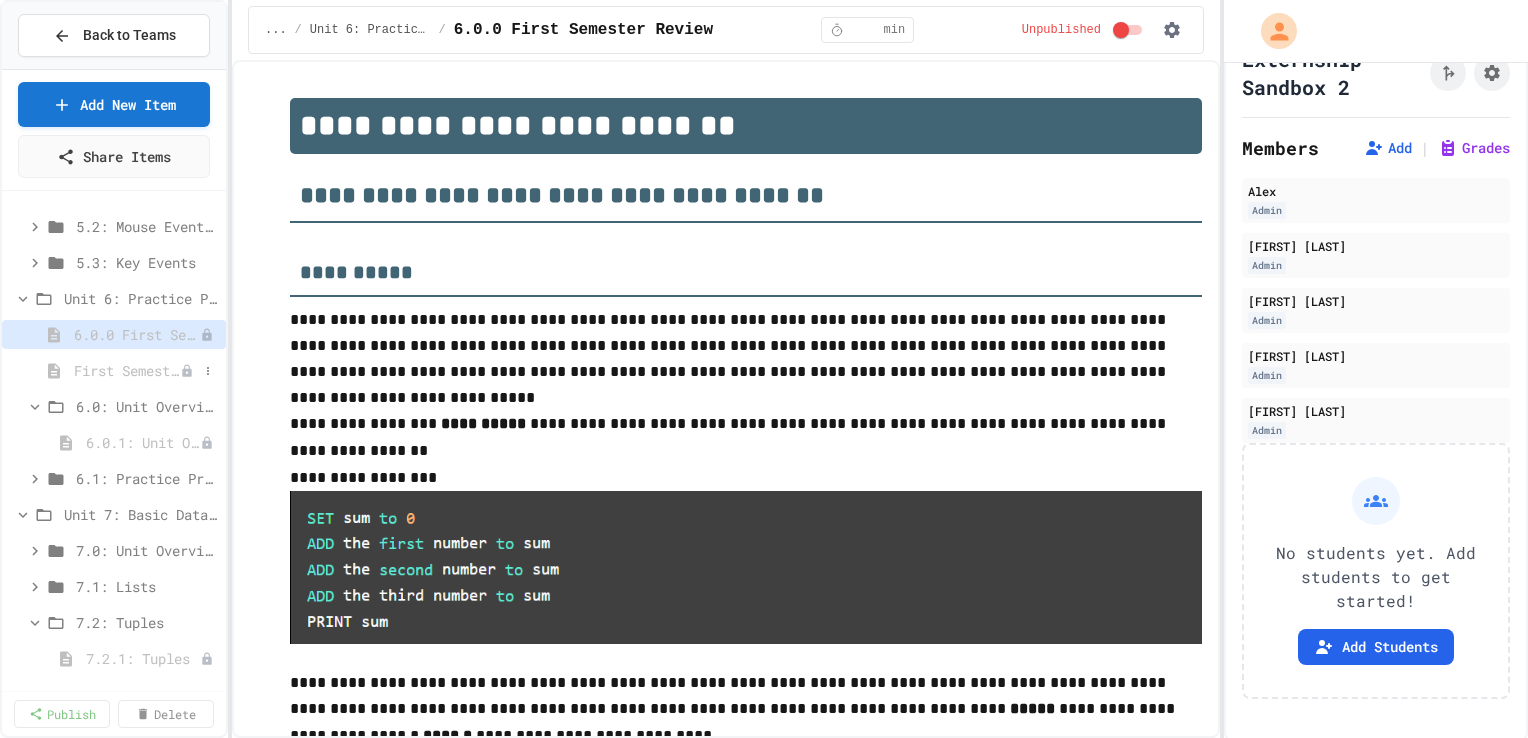 click on "First Semester Review" at bounding box center [127, 370] 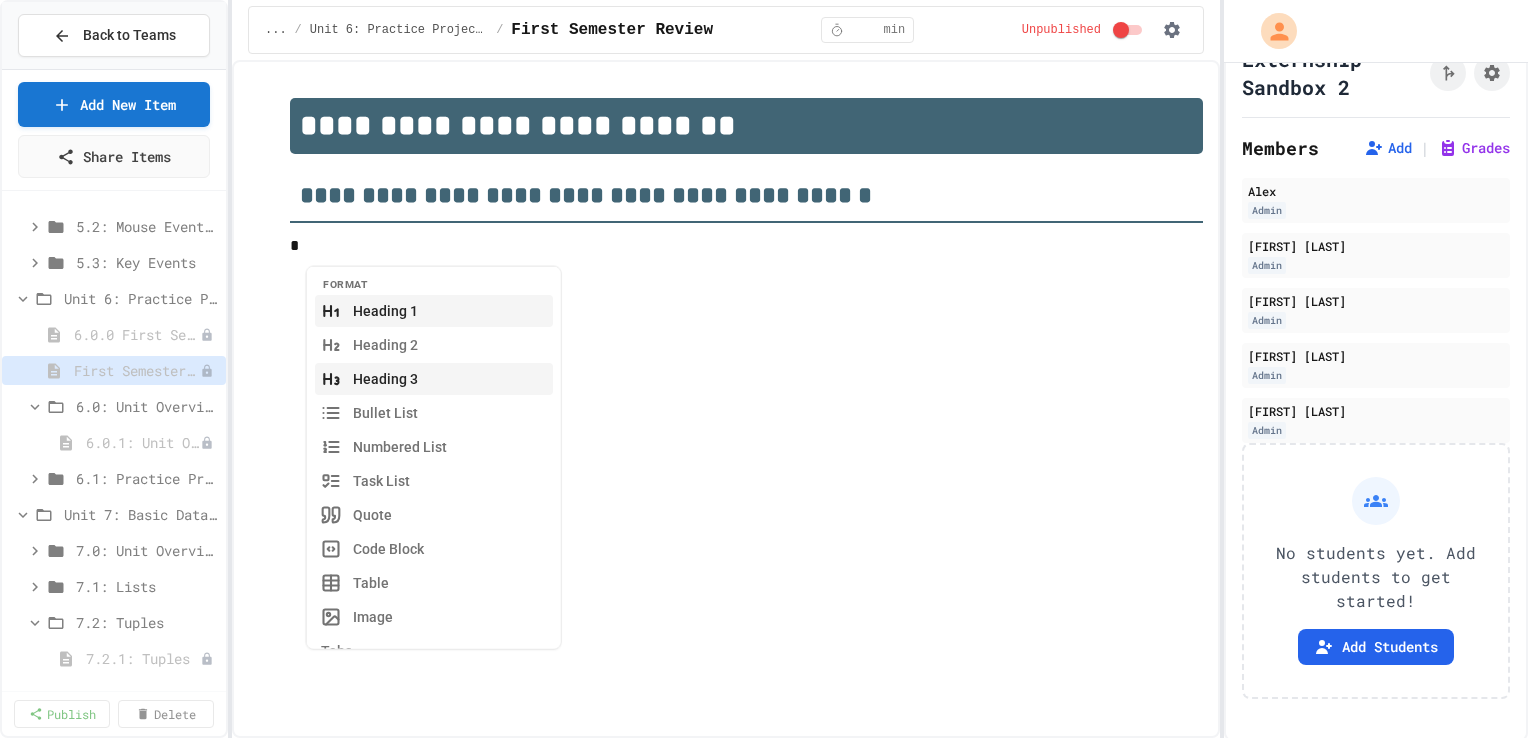 click on "Heading 3" at bounding box center (434, 378) 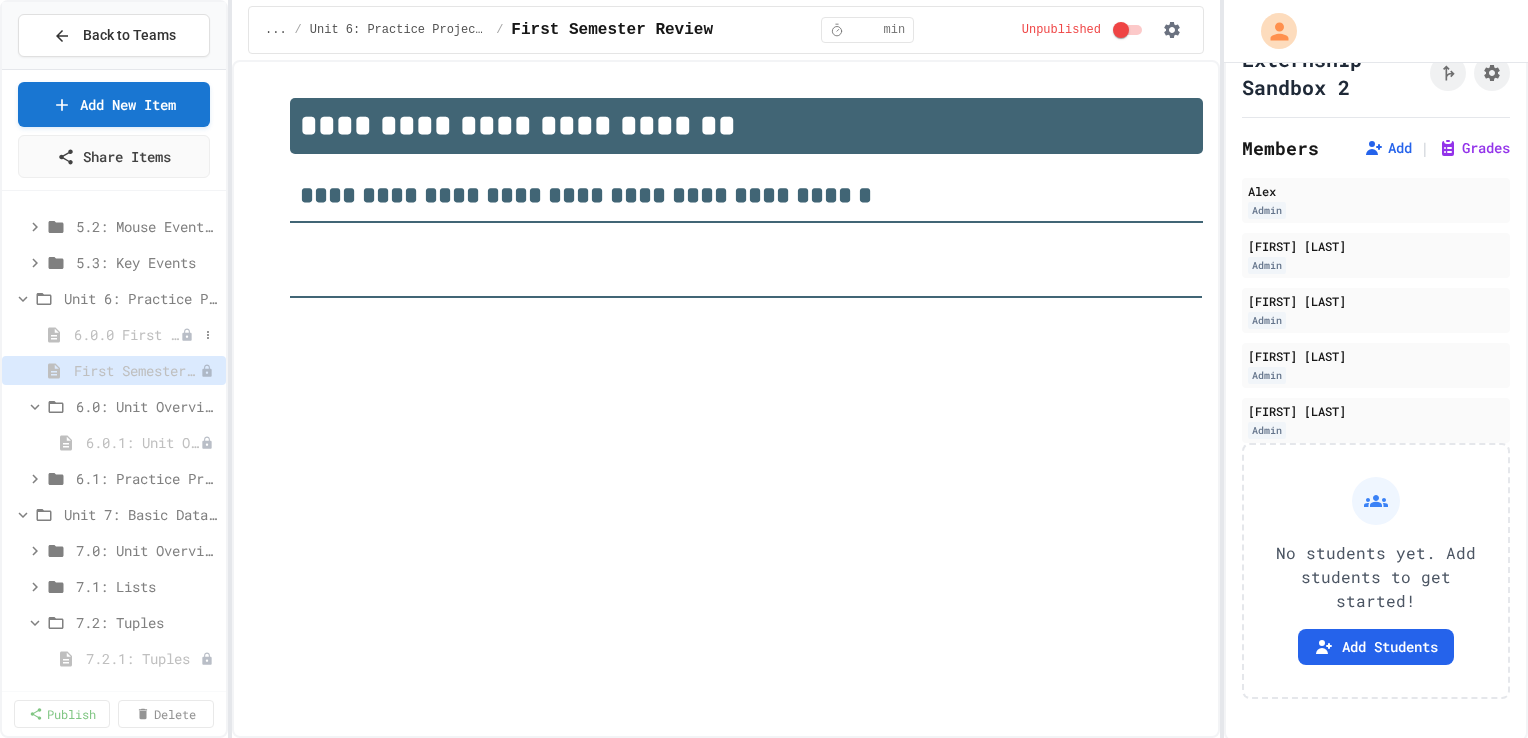 click on "6.0.0 First Semester Review" at bounding box center (127, 334) 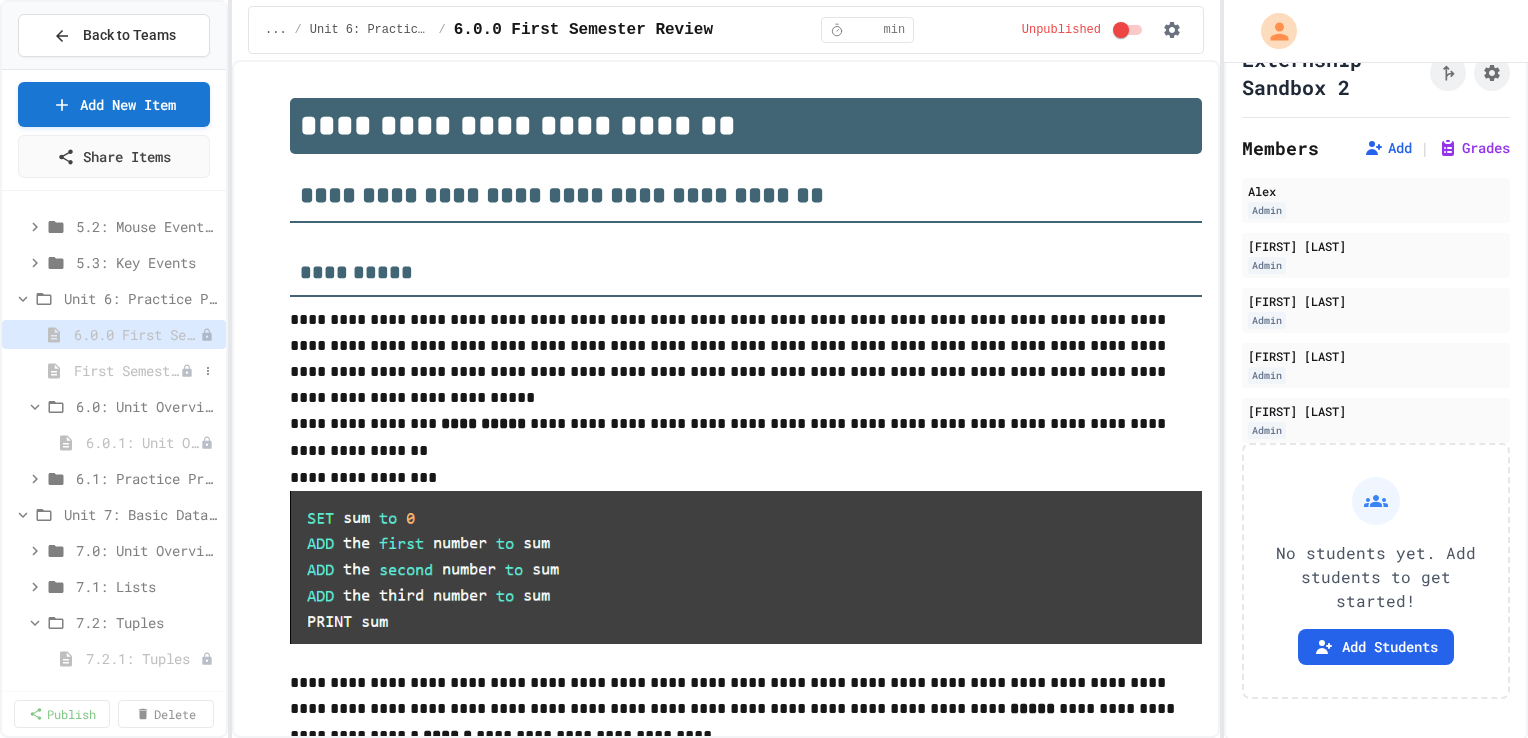 click on "First Semester Review" at bounding box center [127, 370] 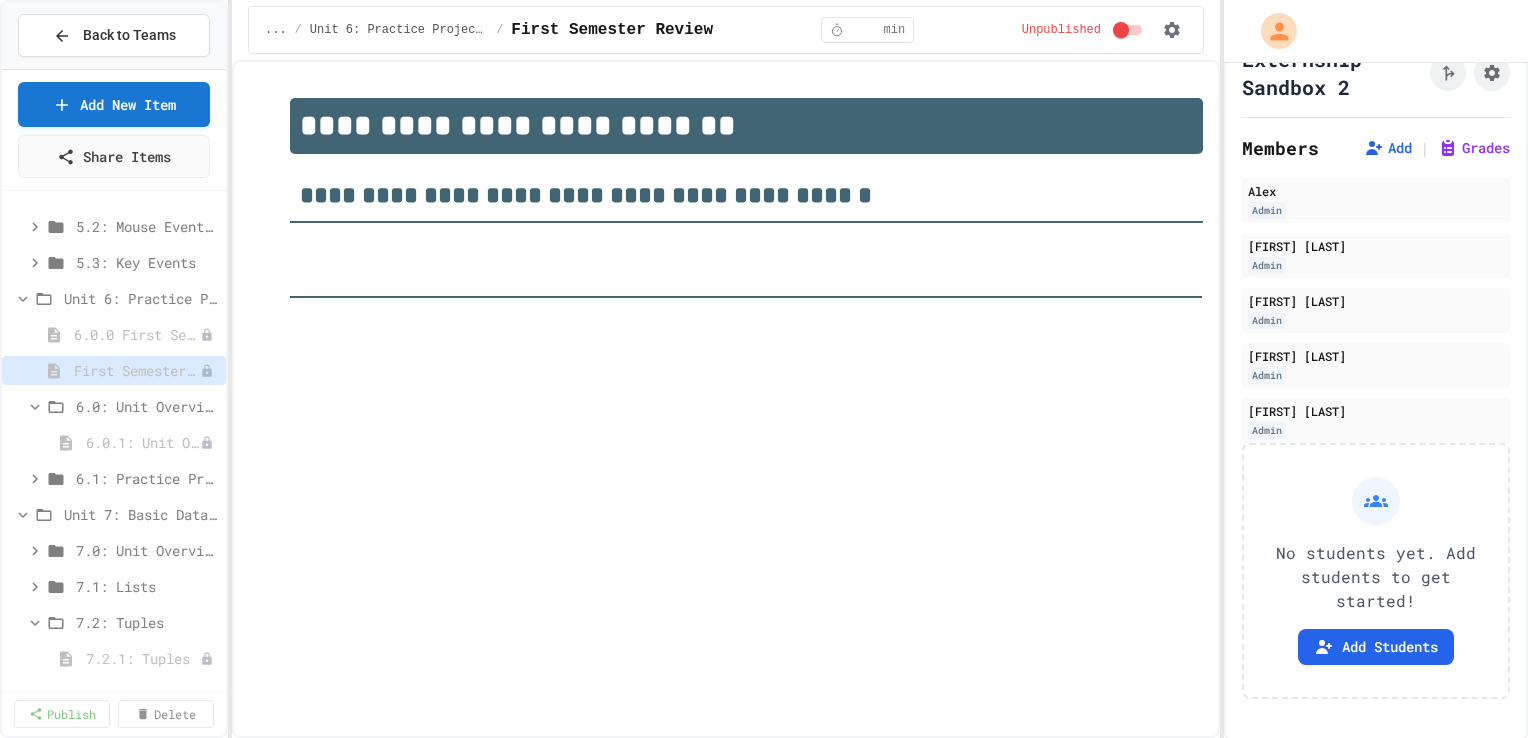click at bounding box center [746, 265] 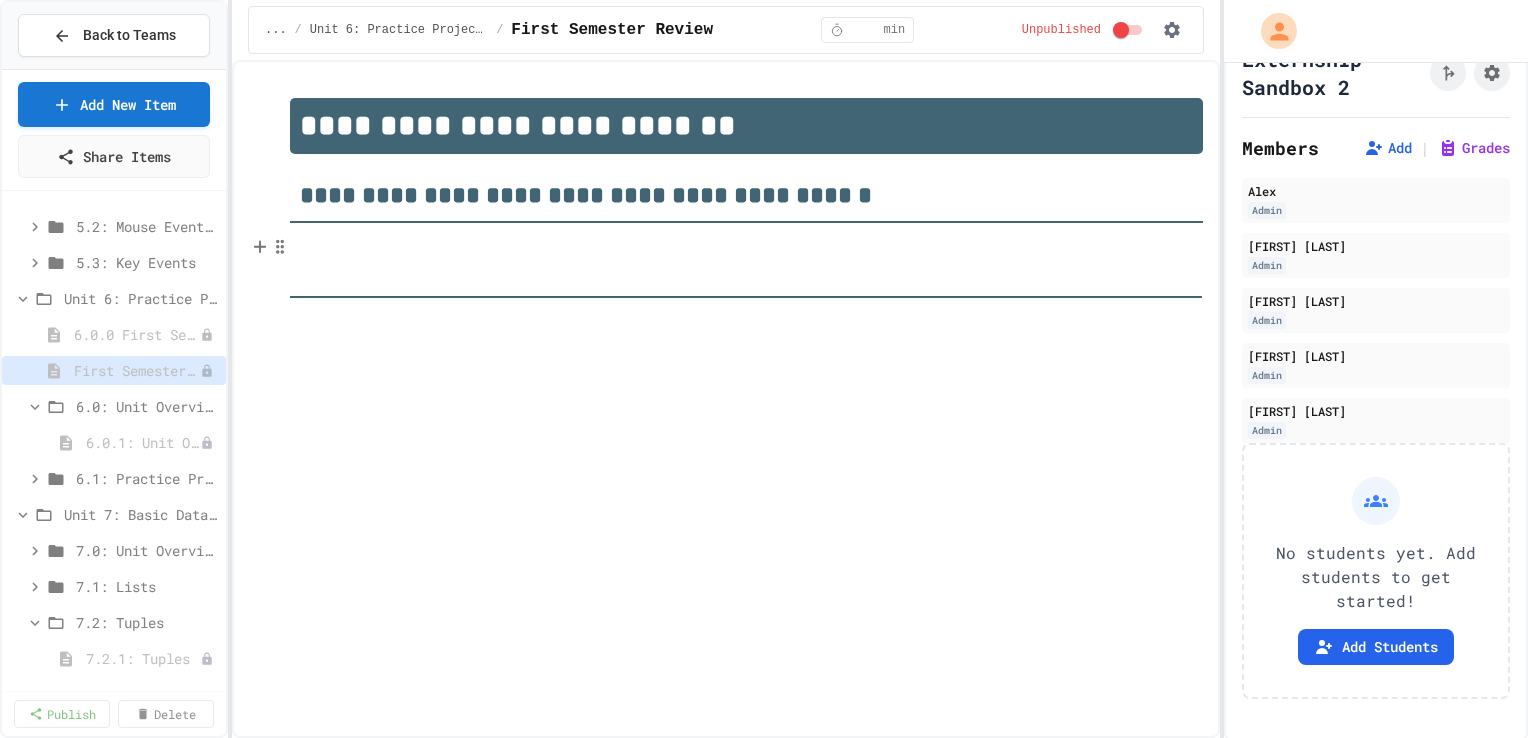 type 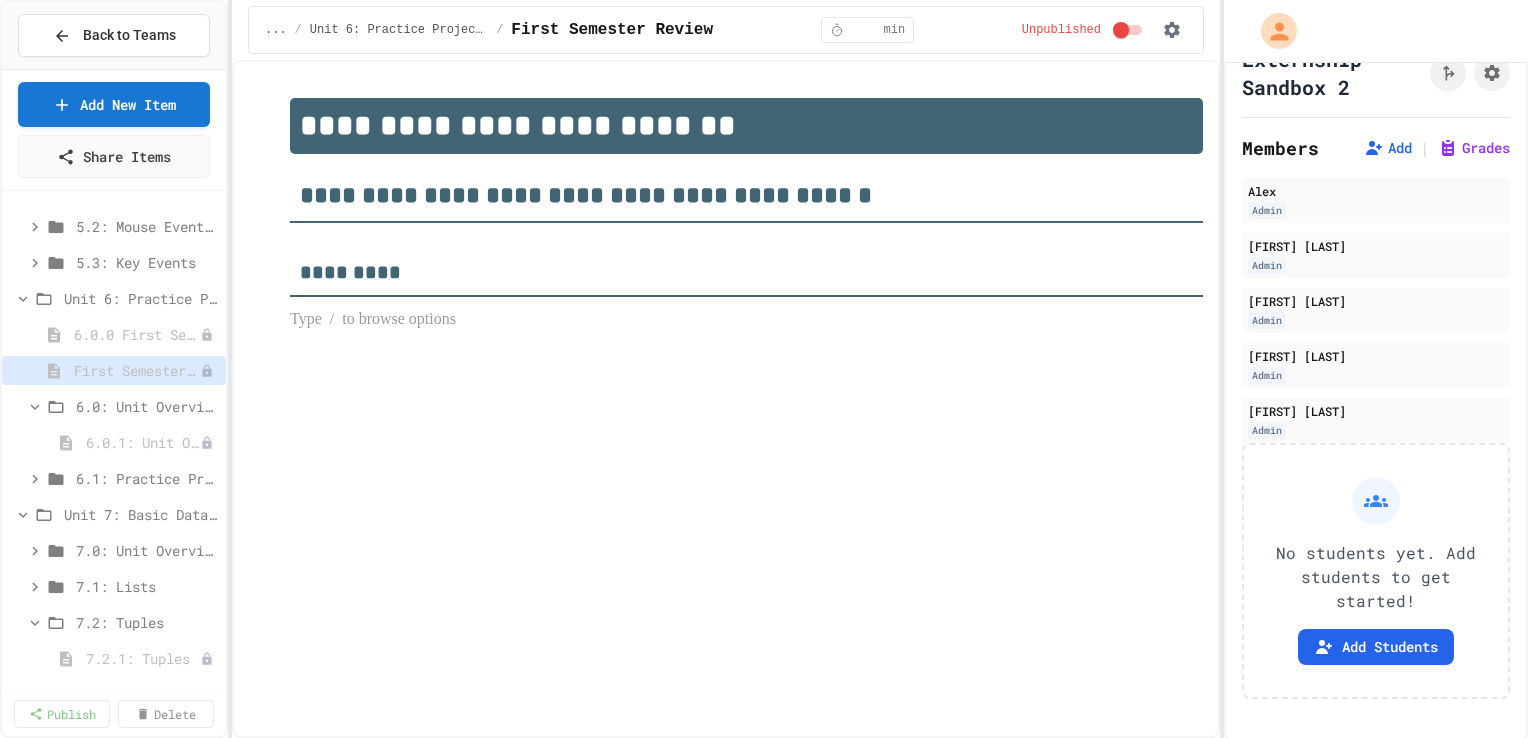 click at bounding box center [746, 320] 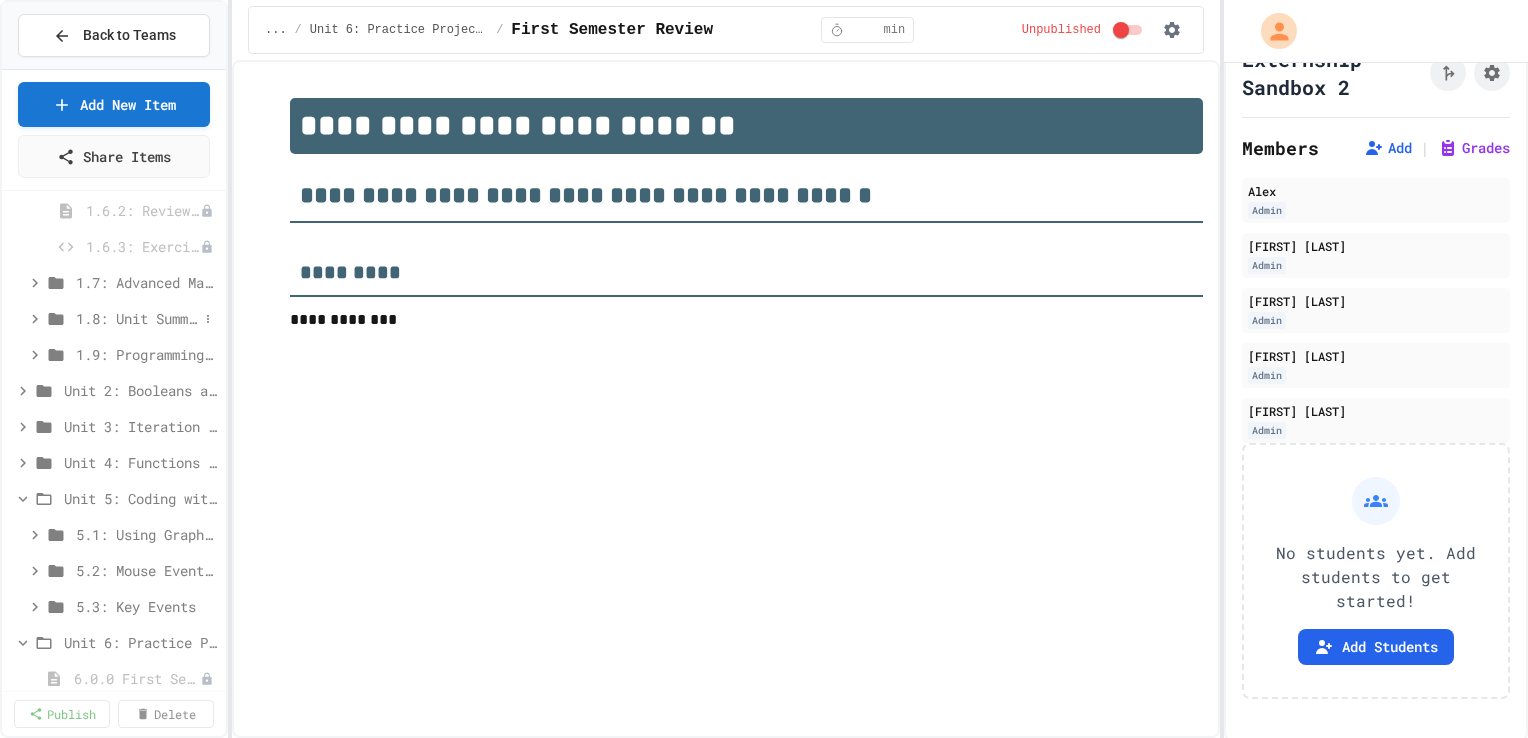 scroll, scrollTop: 5004, scrollLeft: 0, axis: vertical 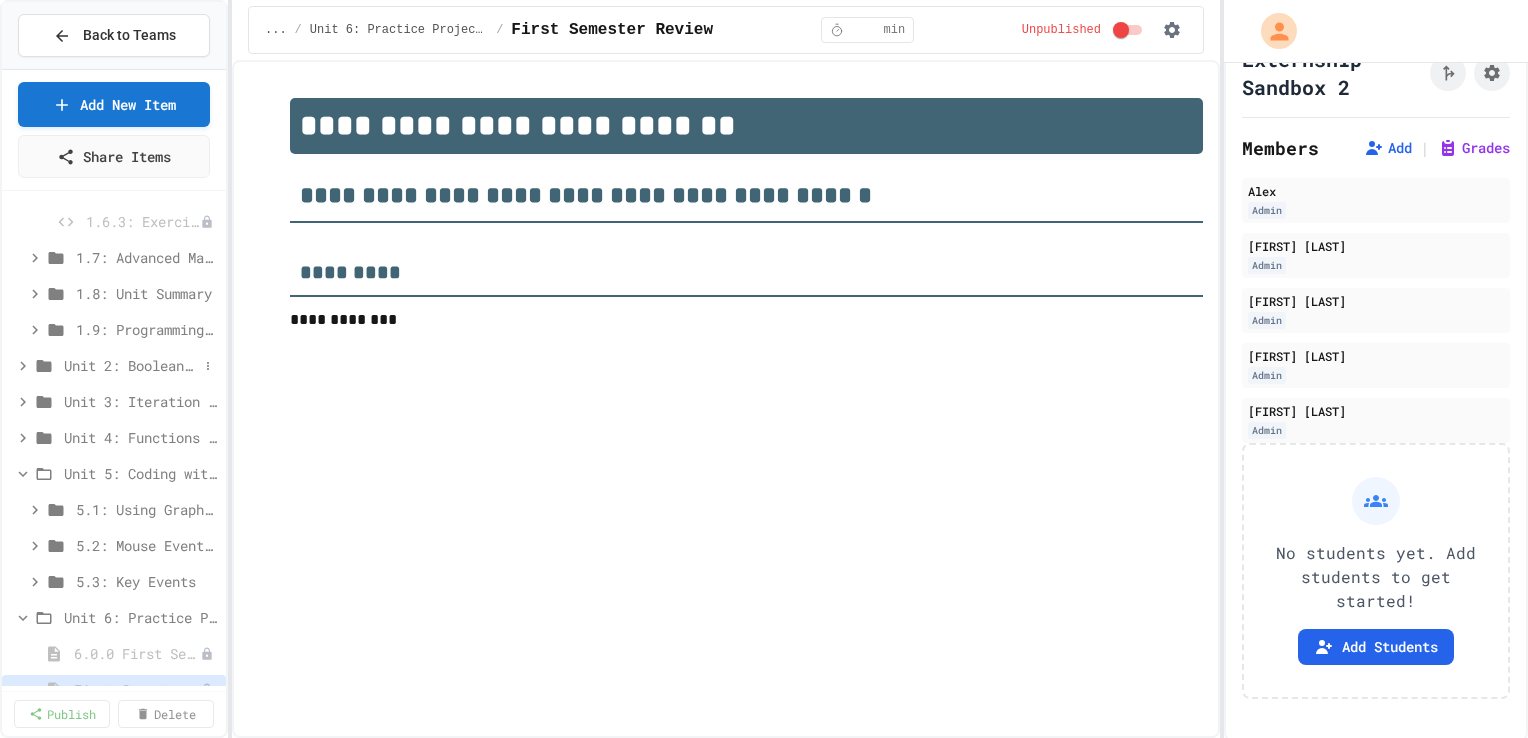 click on "Unit 2: Booleans and Conditionals" at bounding box center (131, 365) 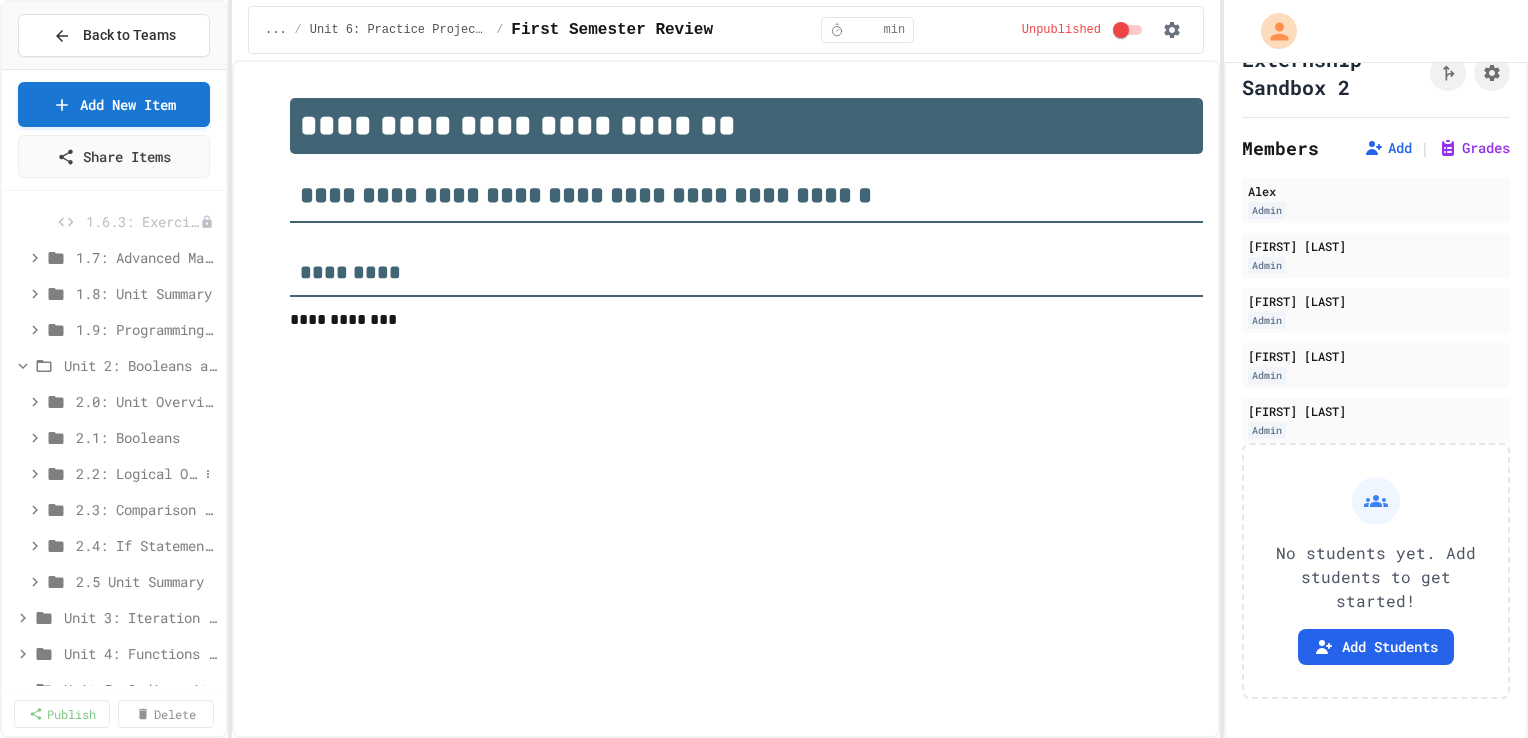 click on "2.2: Logical Operators" at bounding box center (137, 473) 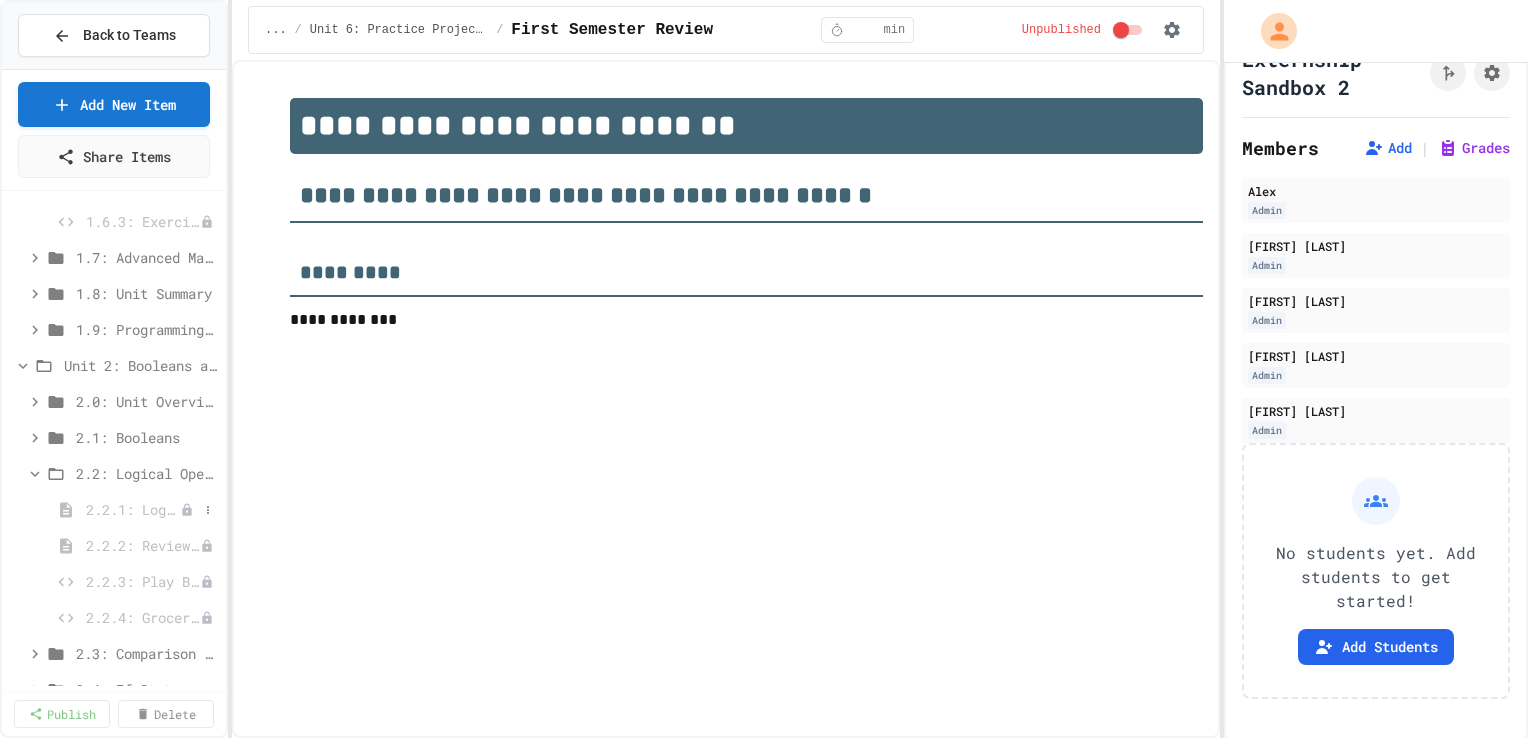 click on "2.2.1: Logical Operators" at bounding box center (133, 509) 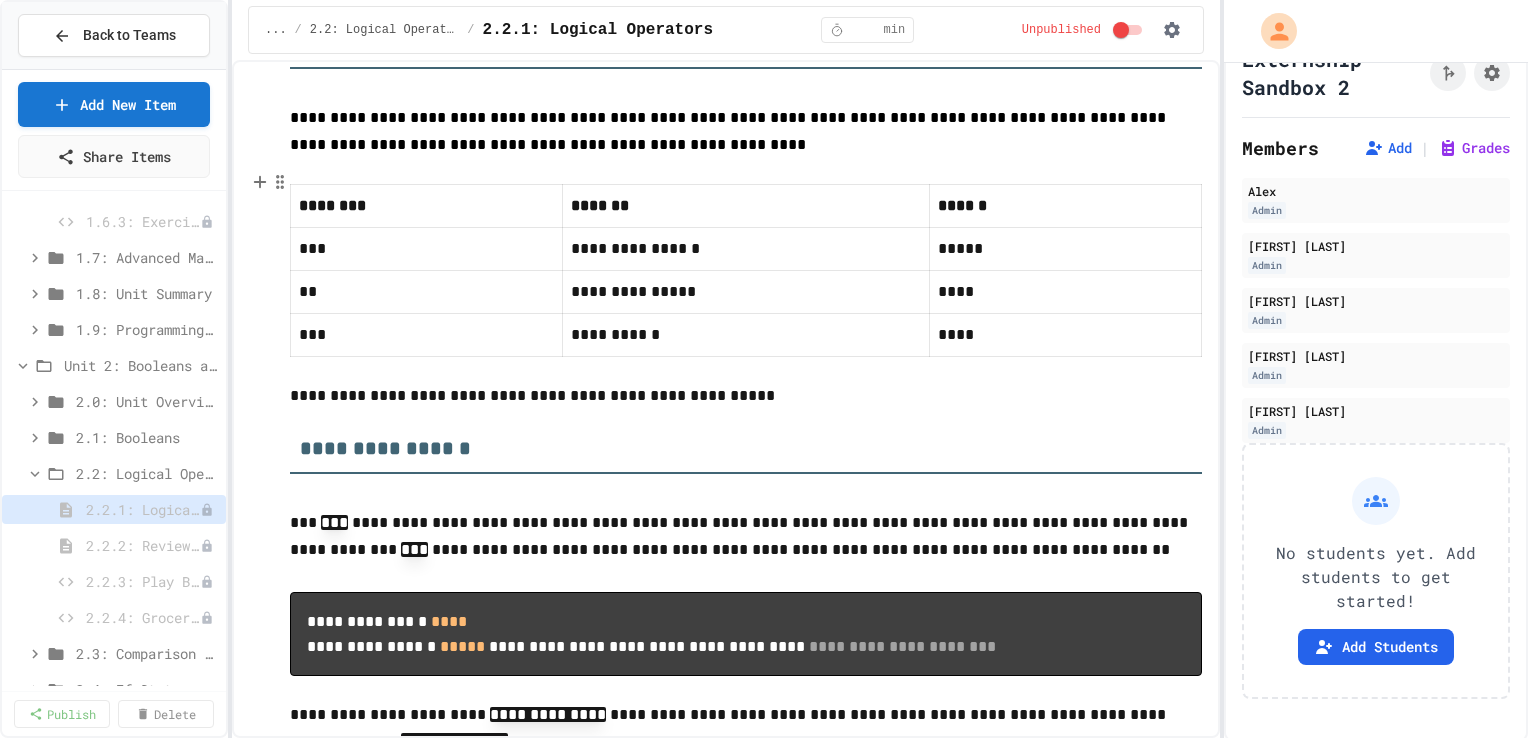 scroll, scrollTop: 0, scrollLeft: 0, axis: both 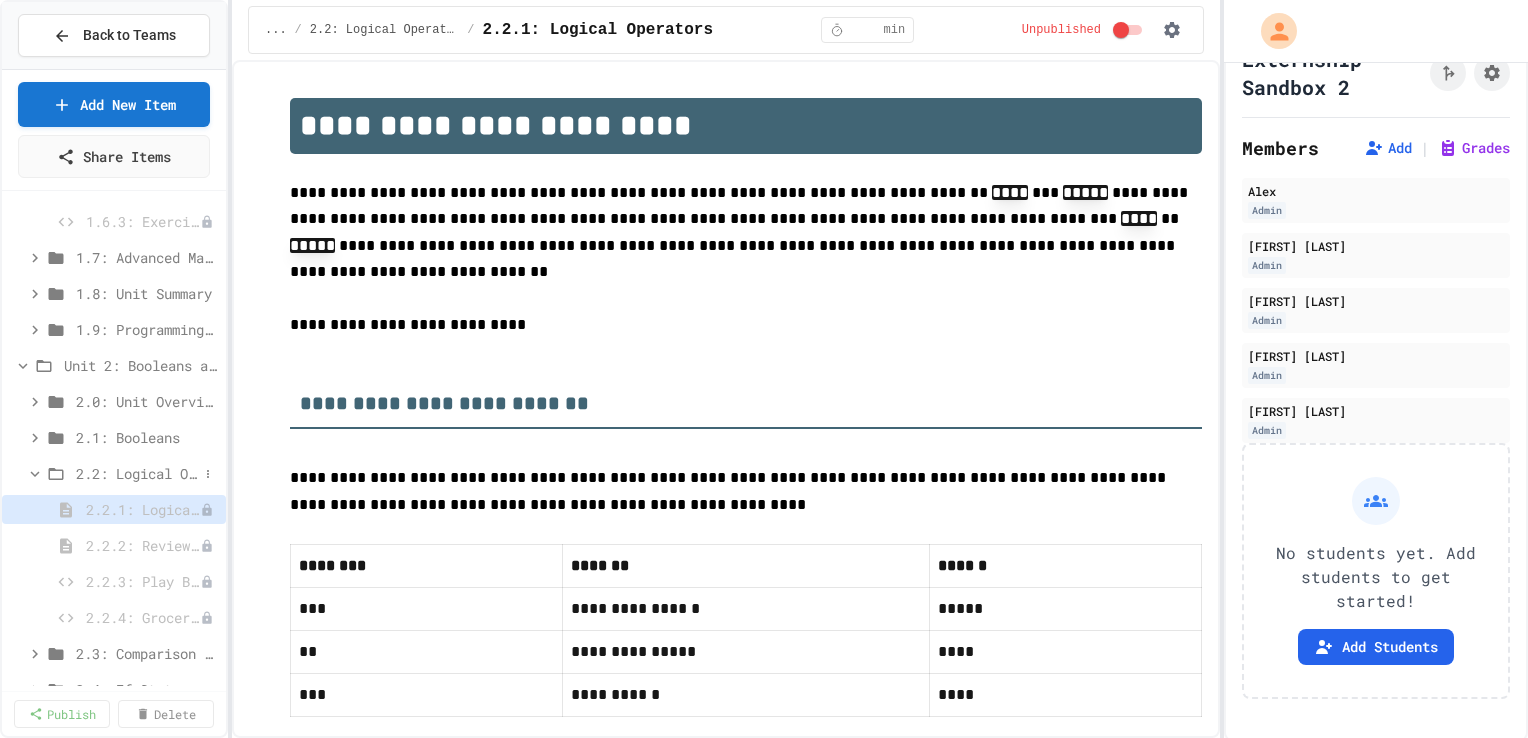 click on "2.2: Logical Operators" at bounding box center [137, 473] 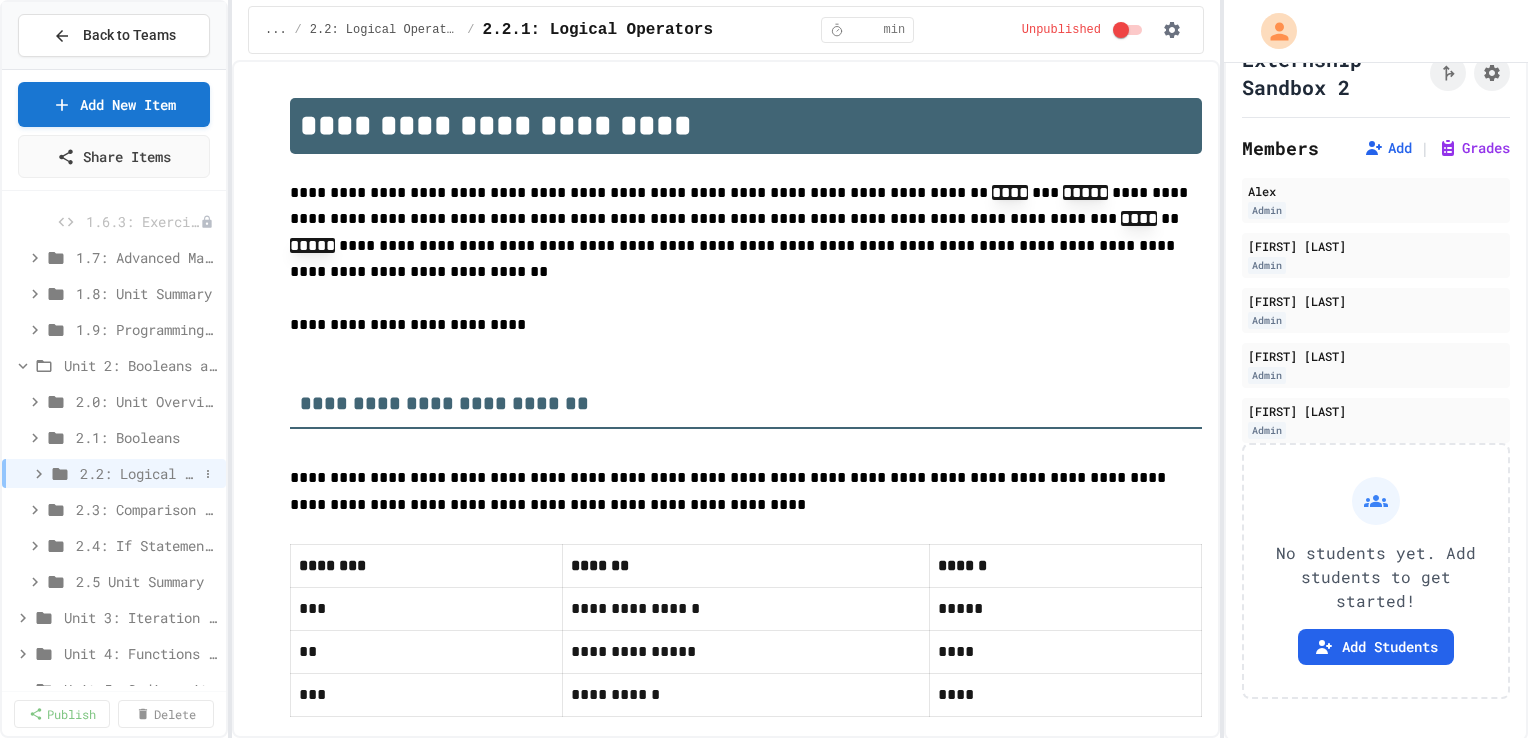 click on "2.2: Logical Operators" at bounding box center (114, 473) 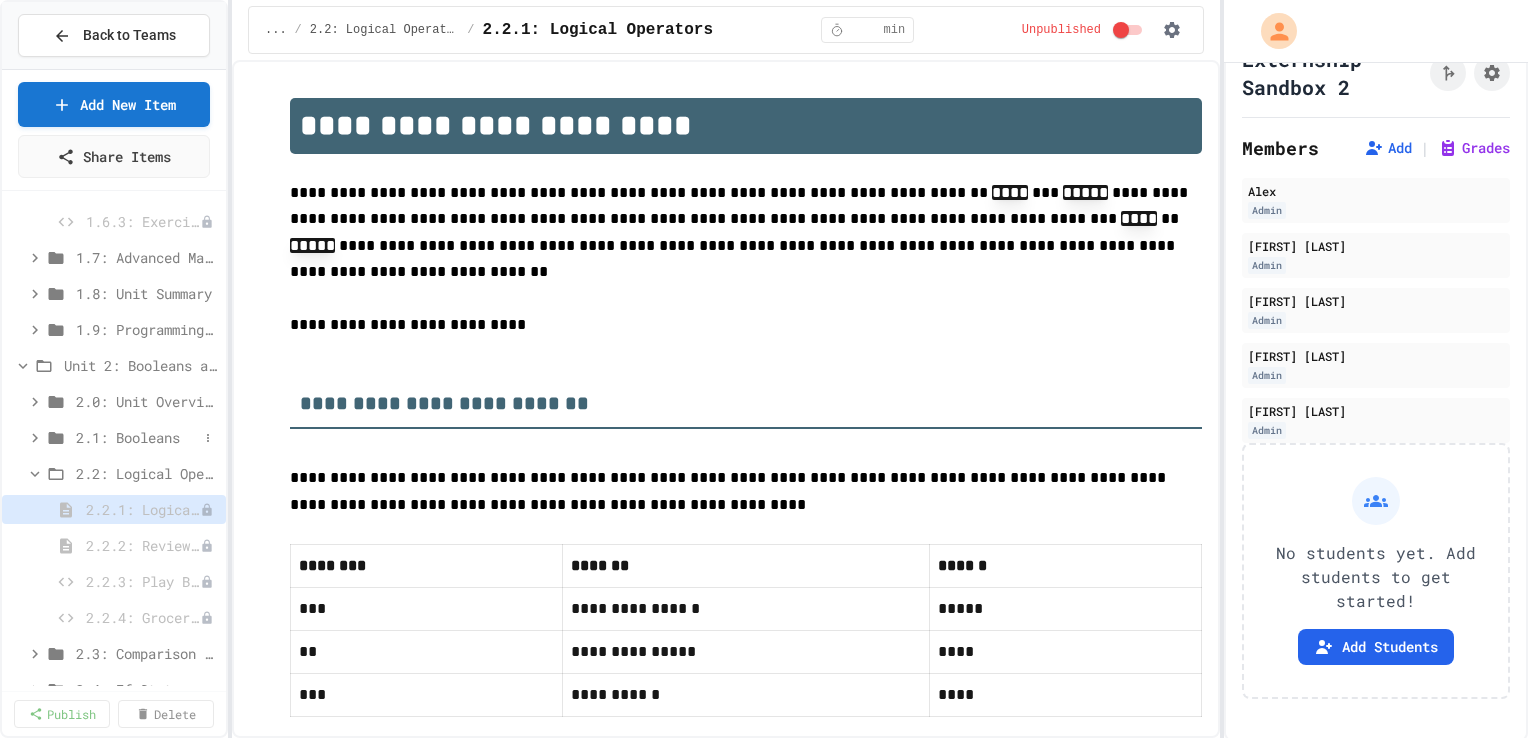 click on "2.1: Booleans" at bounding box center (114, 437) 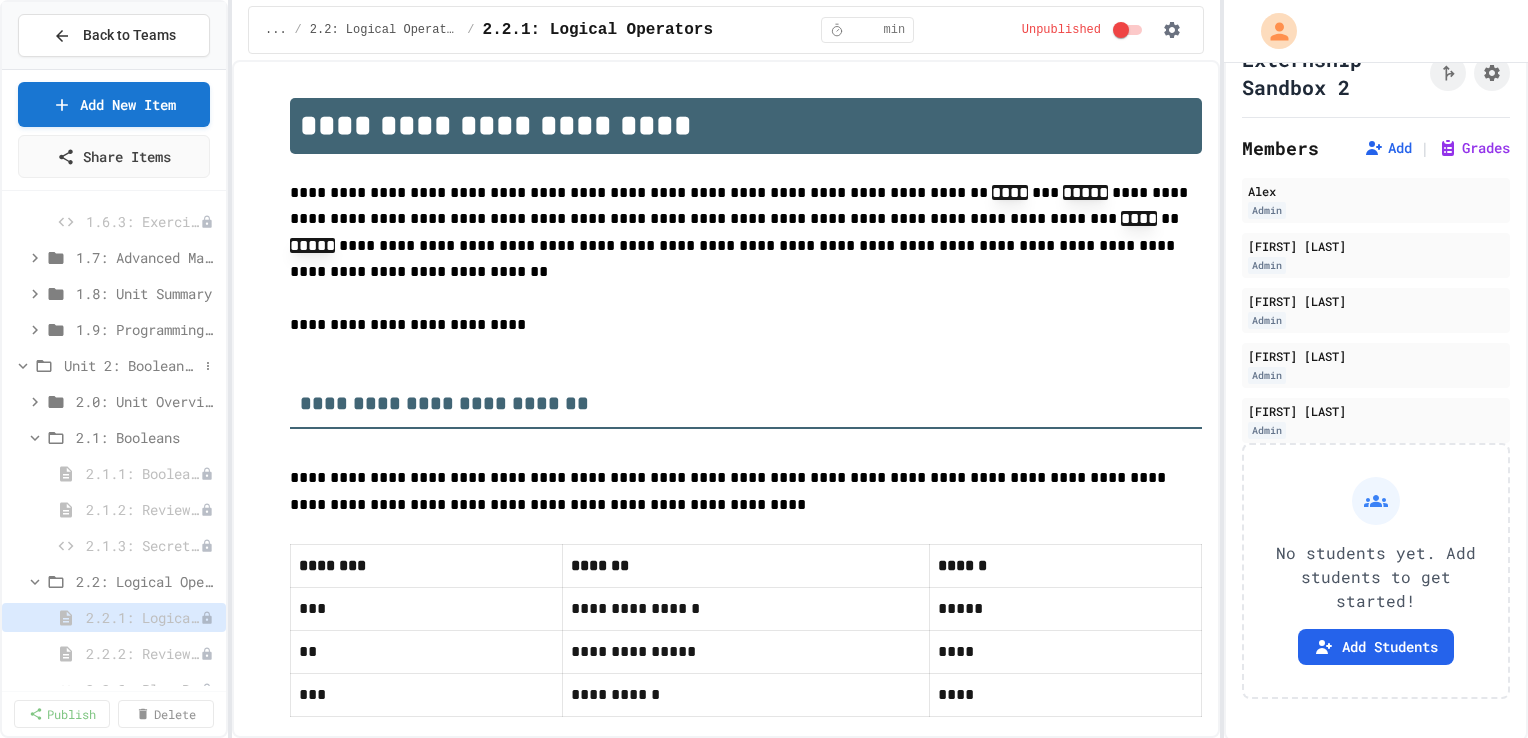 click on "Unit 2: Booleans and Conditionals" at bounding box center (131, 365) 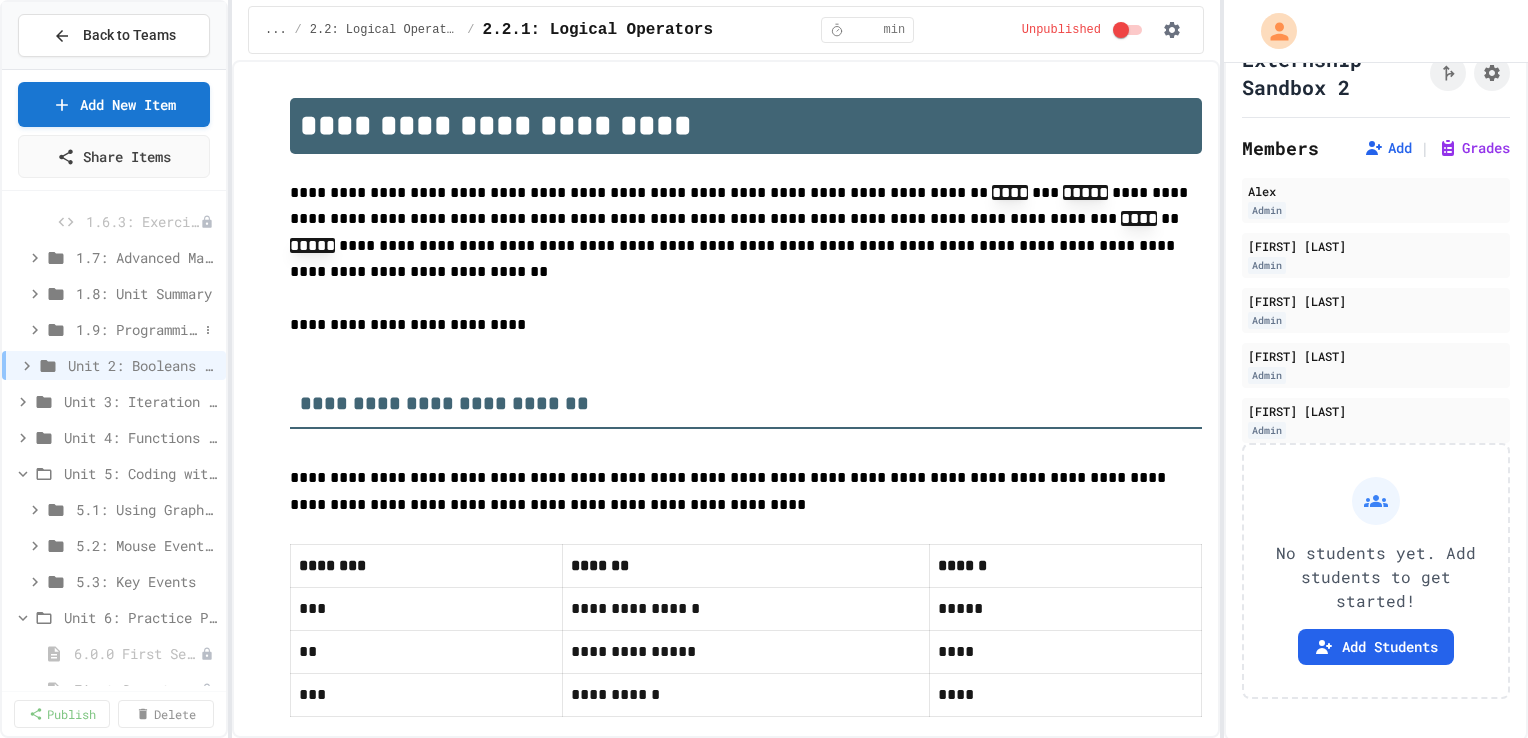 click on "1.9: Programming with Python Exam" at bounding box center (137, 329) 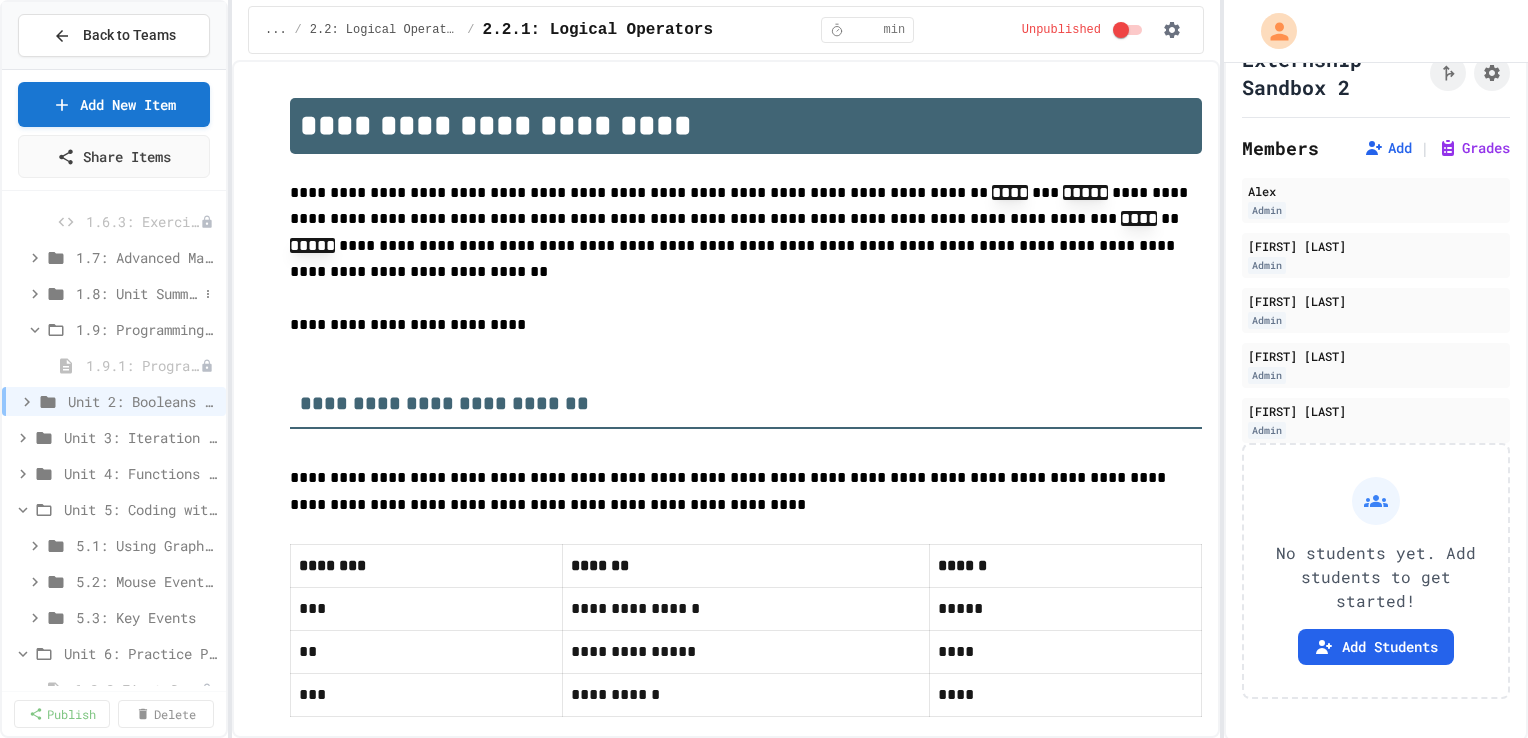 click on "1.8: Unit Summary" at bounding box center [114, 293] 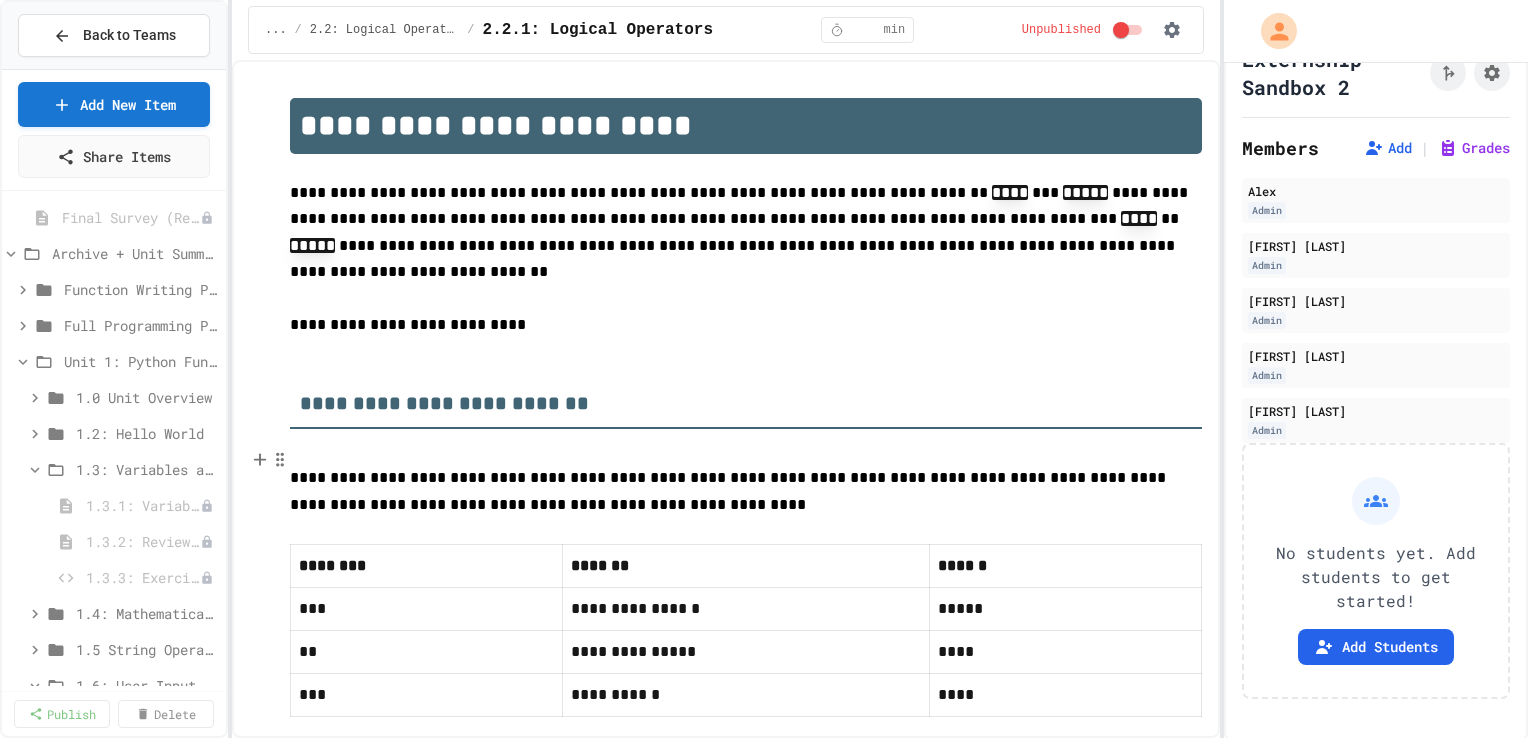 scroll, scrollTop: 4424, scrollLeft: 0, axis: vertical 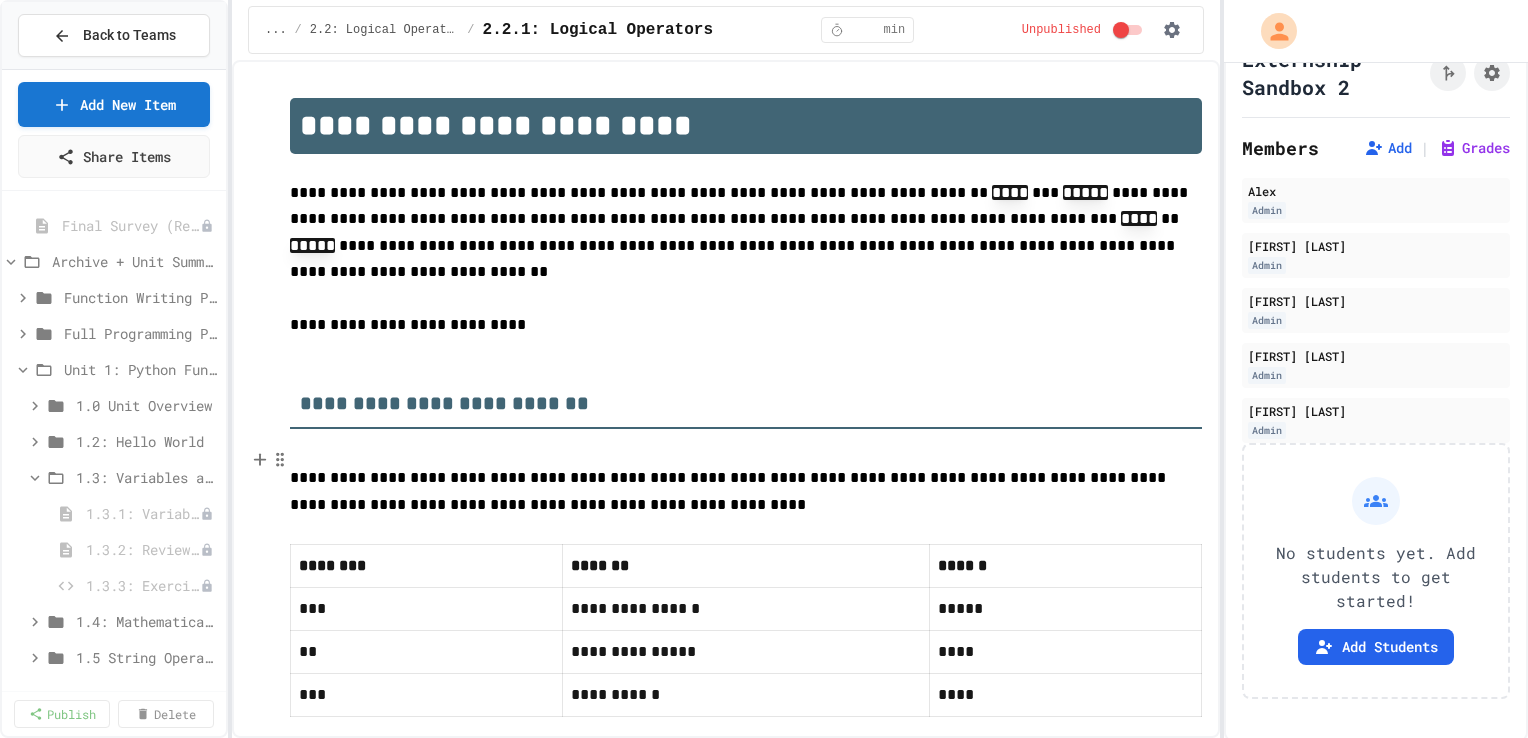 click on "Function Writing Projects" at bounding box center (141, 297) 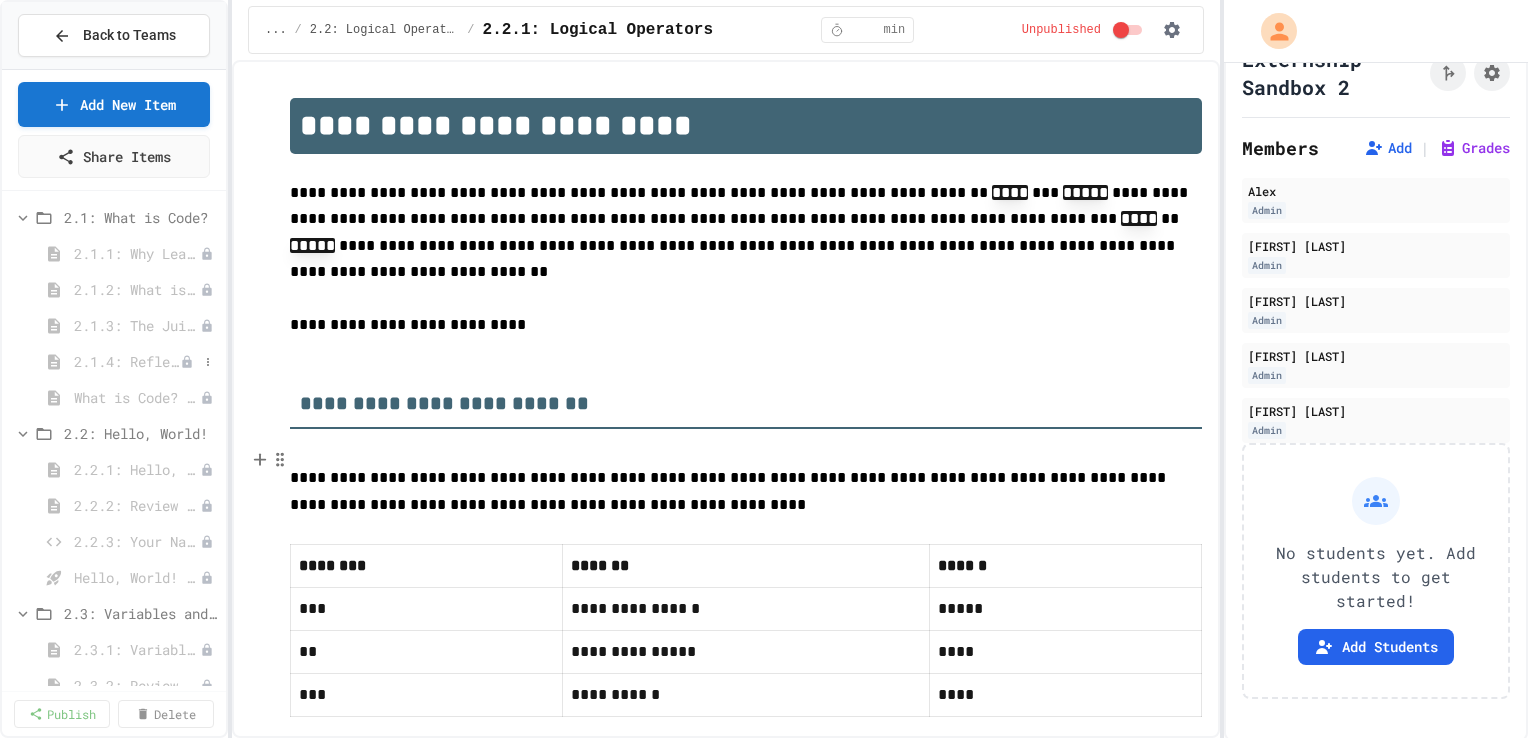 scroll, scrollTop: 868, scrollLeft: 0, axis: vertical 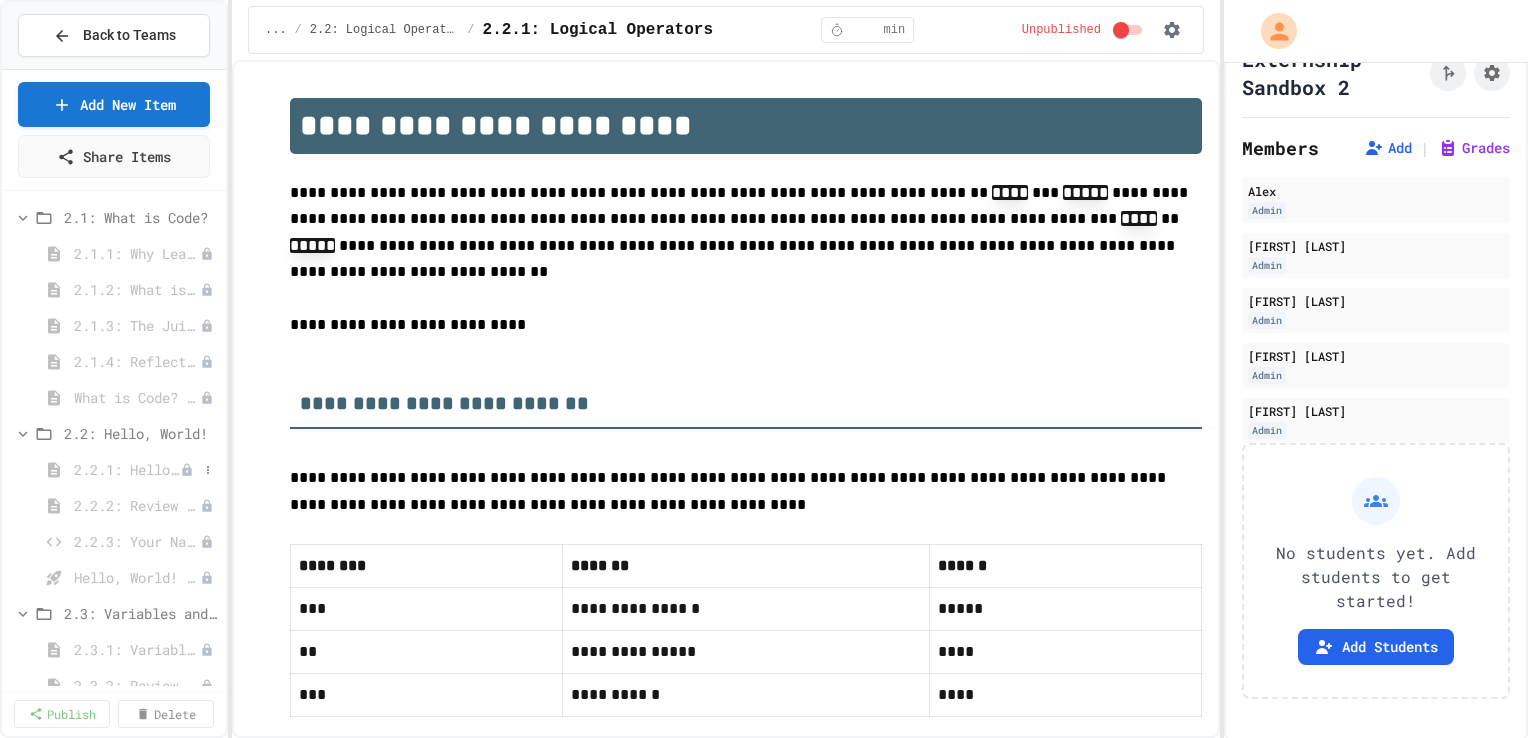click on "2.2.1: Hello, World!" at bounding box center [127, 469] 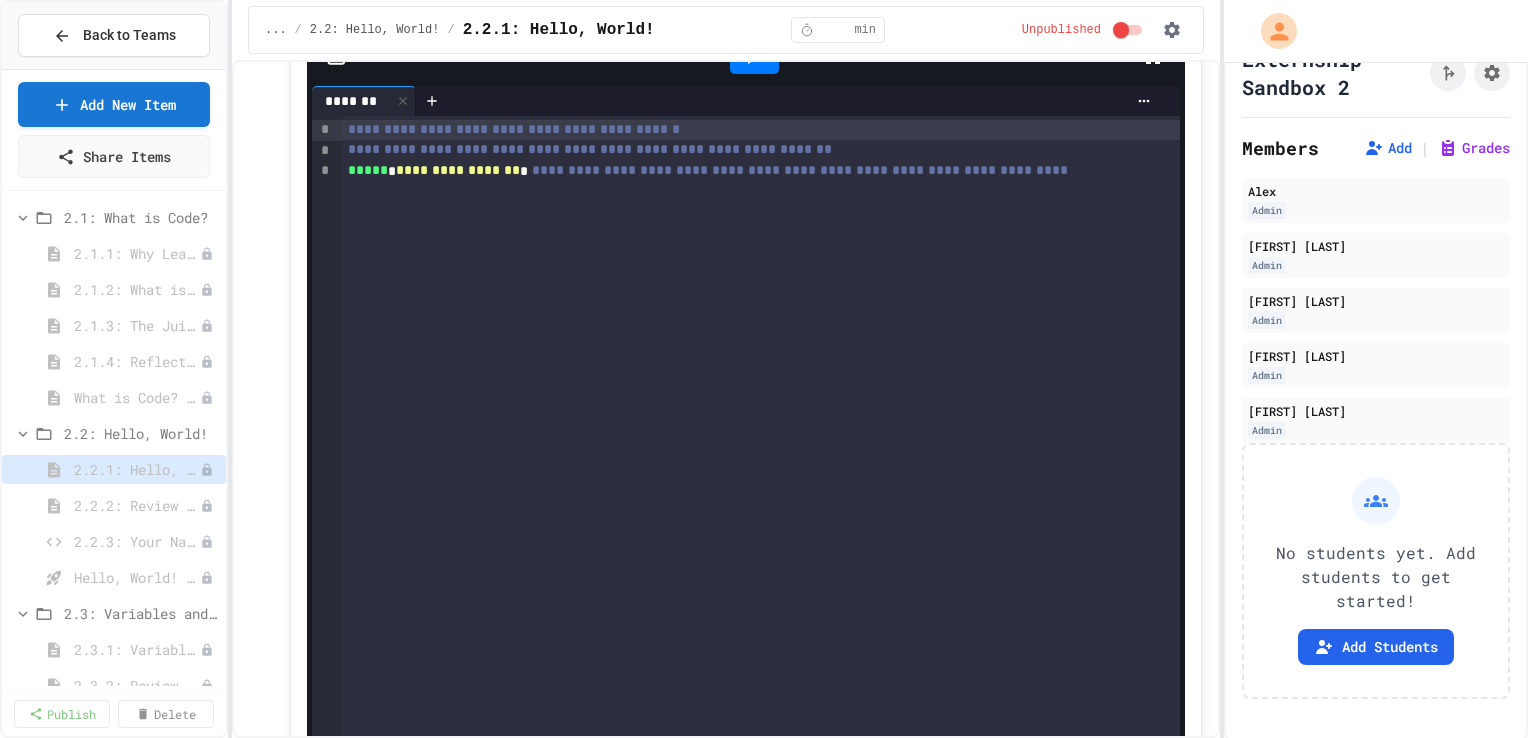 scroll, scrollTop: 9476, scrollLeft: 0, axis: vertical 